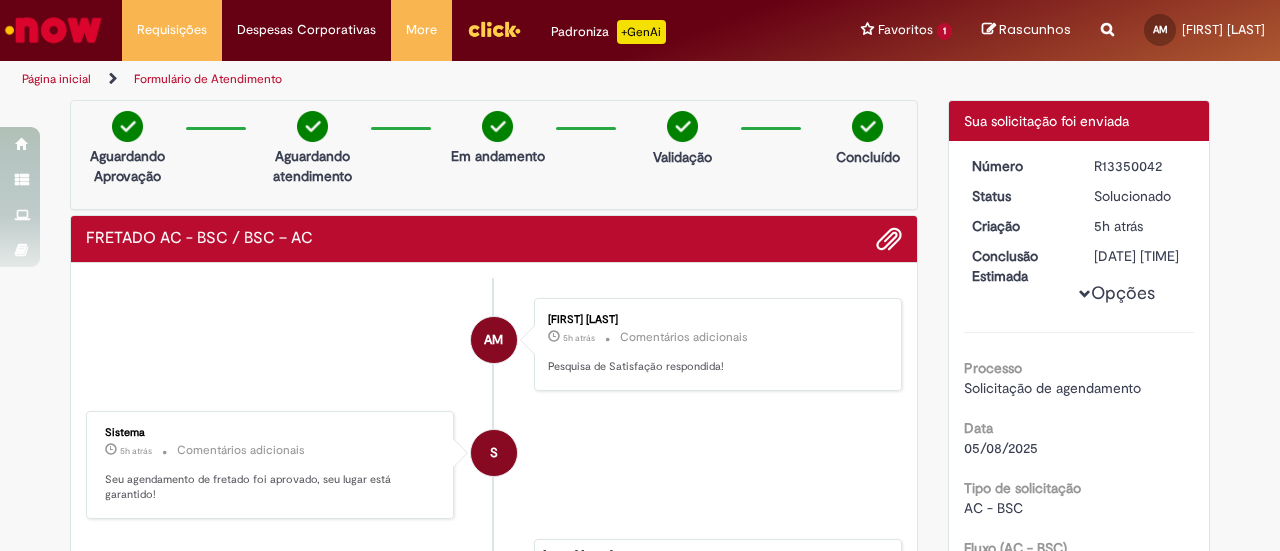 scroll, scrollTop: 0, scrollLeft: 0, axis: both 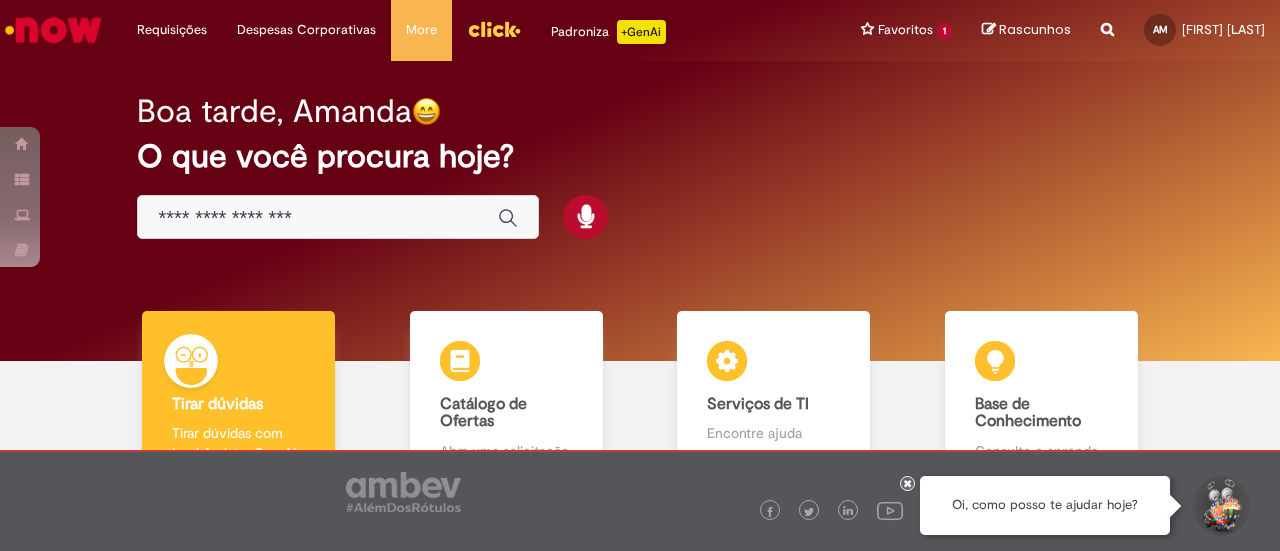 click at bounding box center (338, 217) 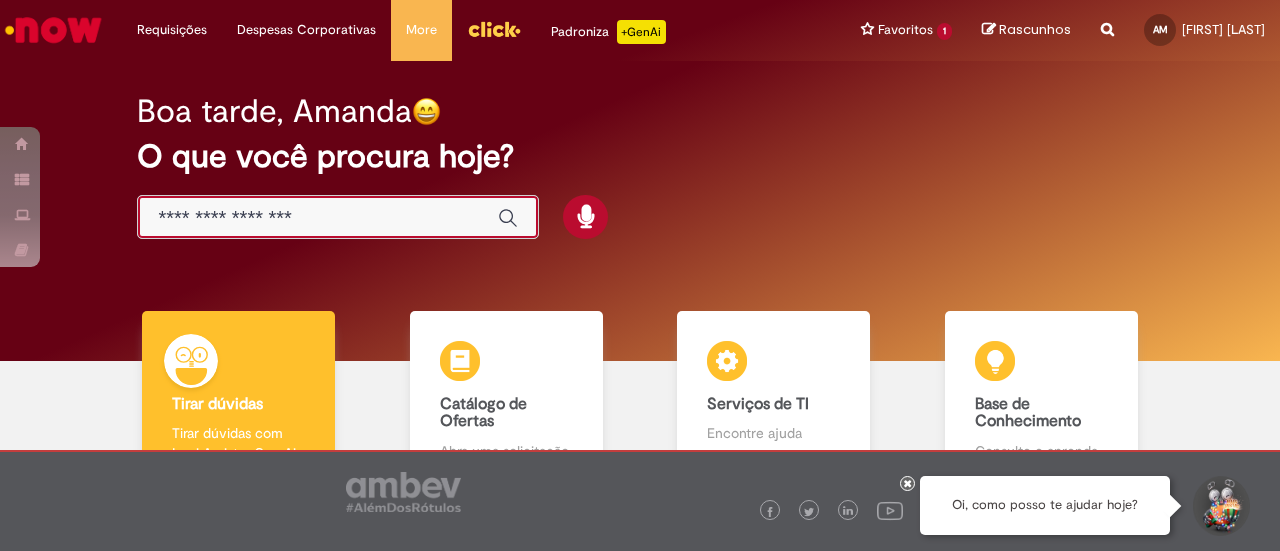 click at bounding box center (318, 218) 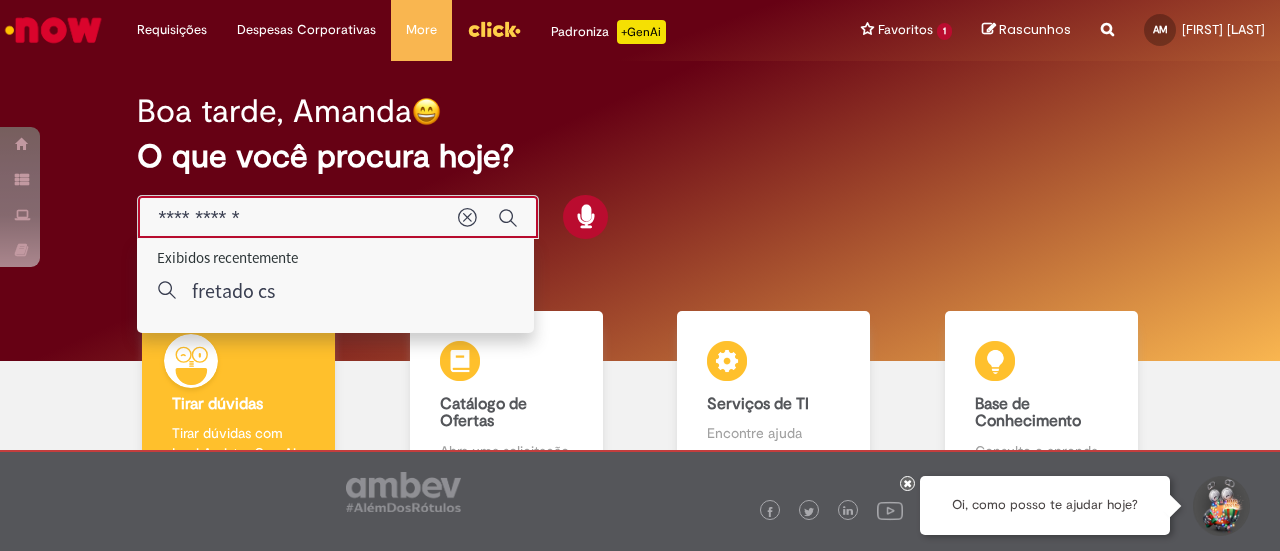 type on "**********" 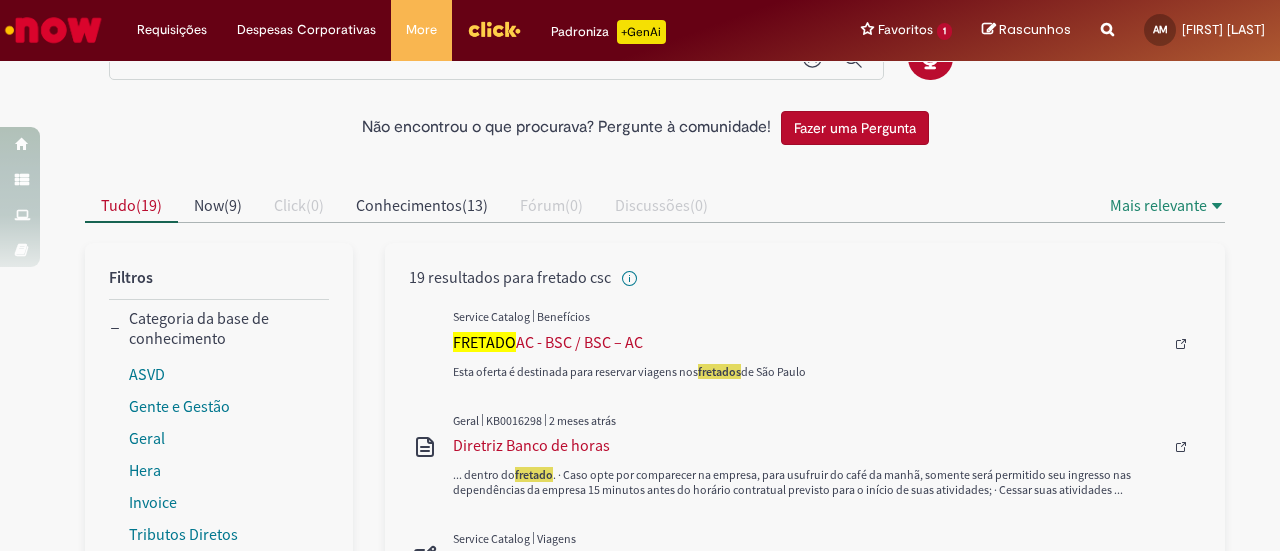 scroll, scrollTop: 100, scrollLeft: 0, axis: vertical 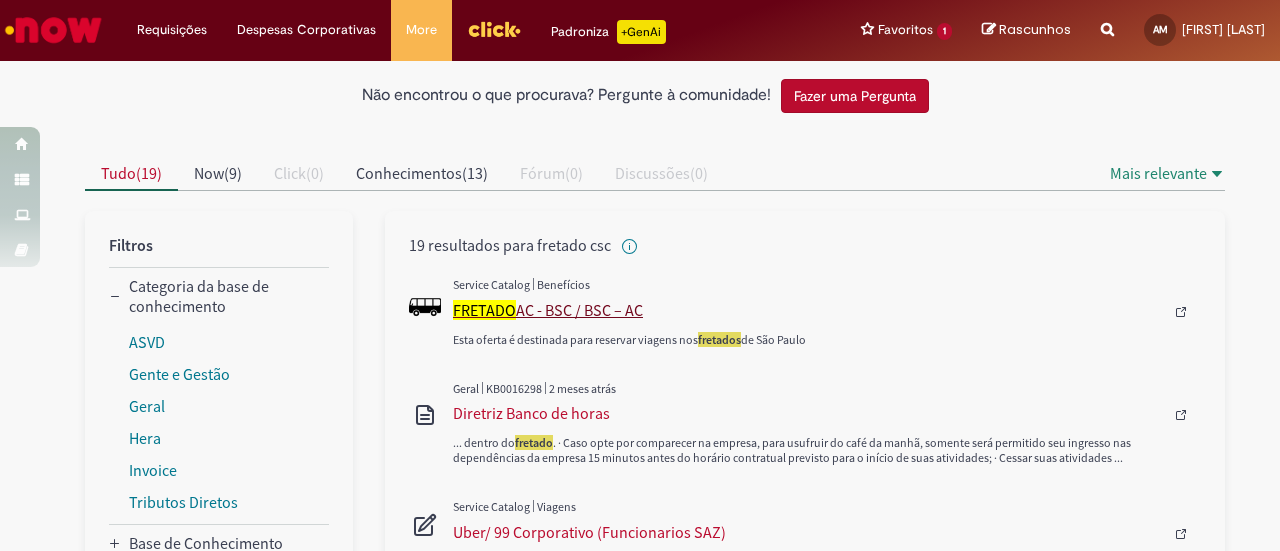 click on "FRETADO  AC - BSC / BSC – AC" at bounding box center (808, 310) 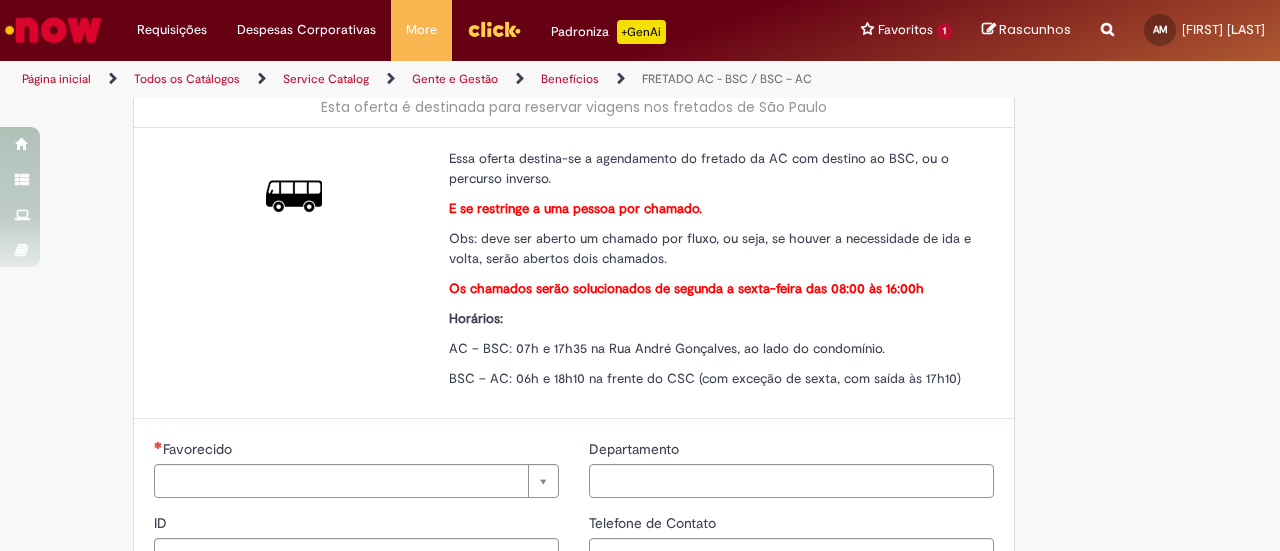 type on "********" 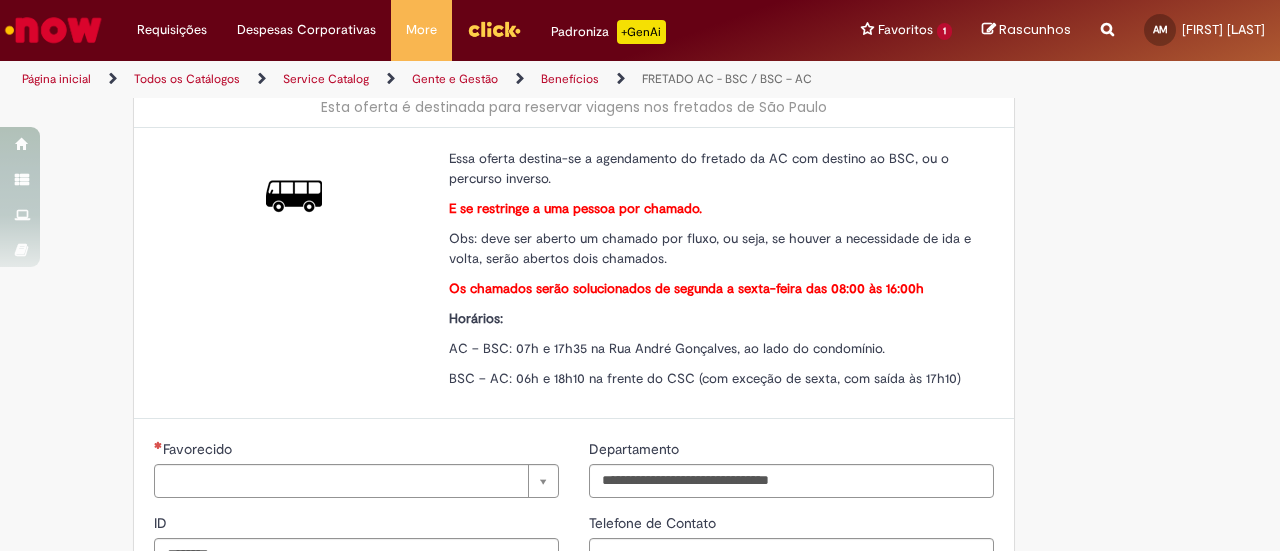 scroll, scrollTop: 0, scrollLeft: 0, axis: both 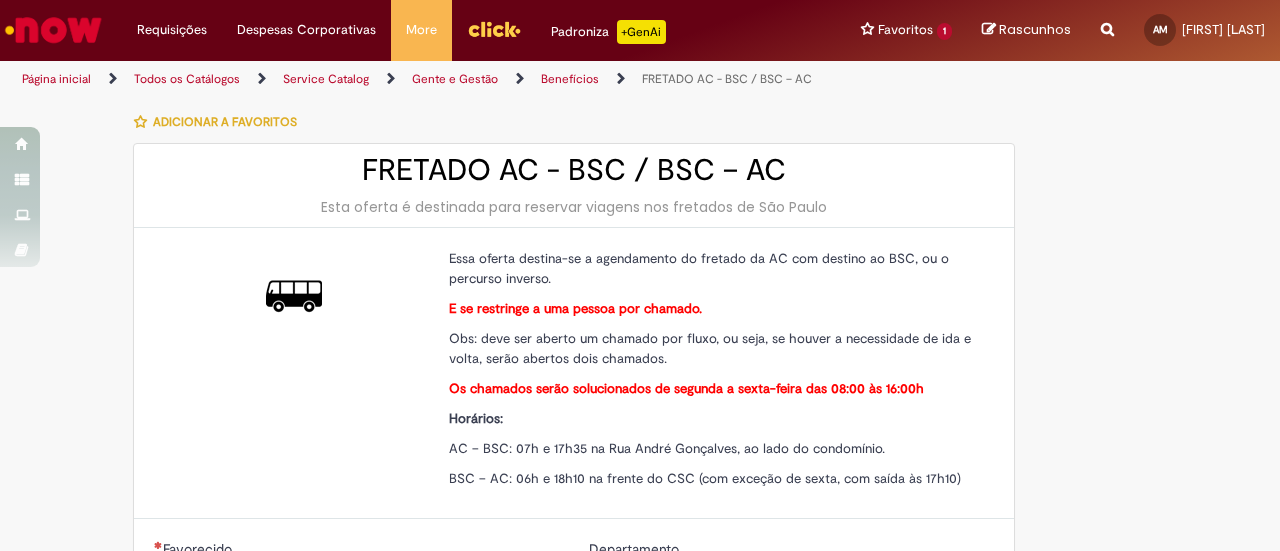 type on "**********" 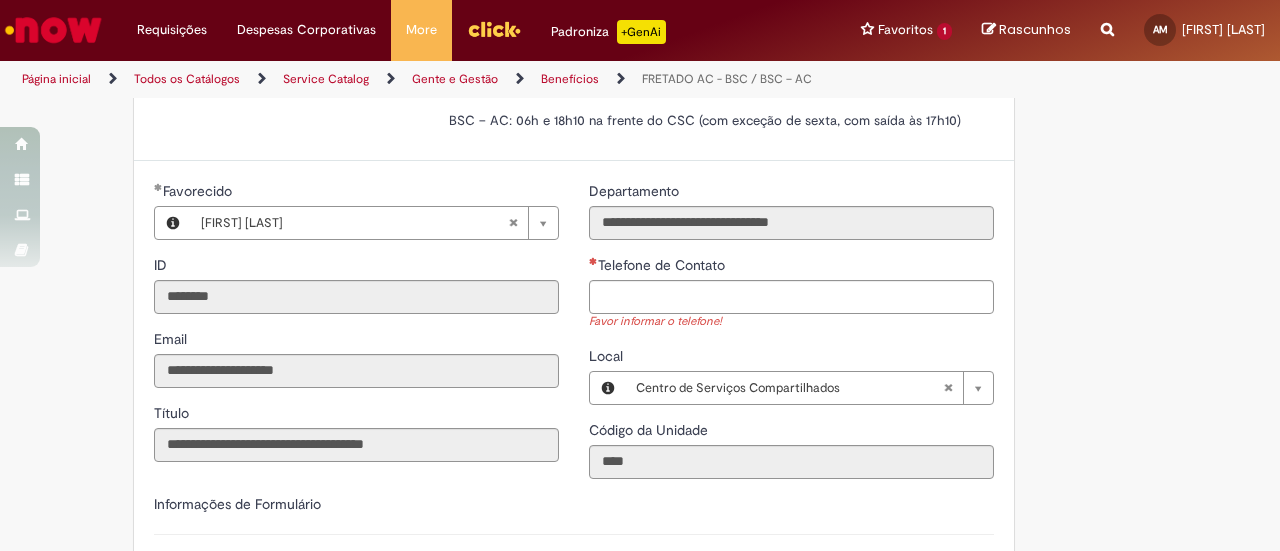scroll, scrollTop: 400, scrollLeft: 0, axis: vertical 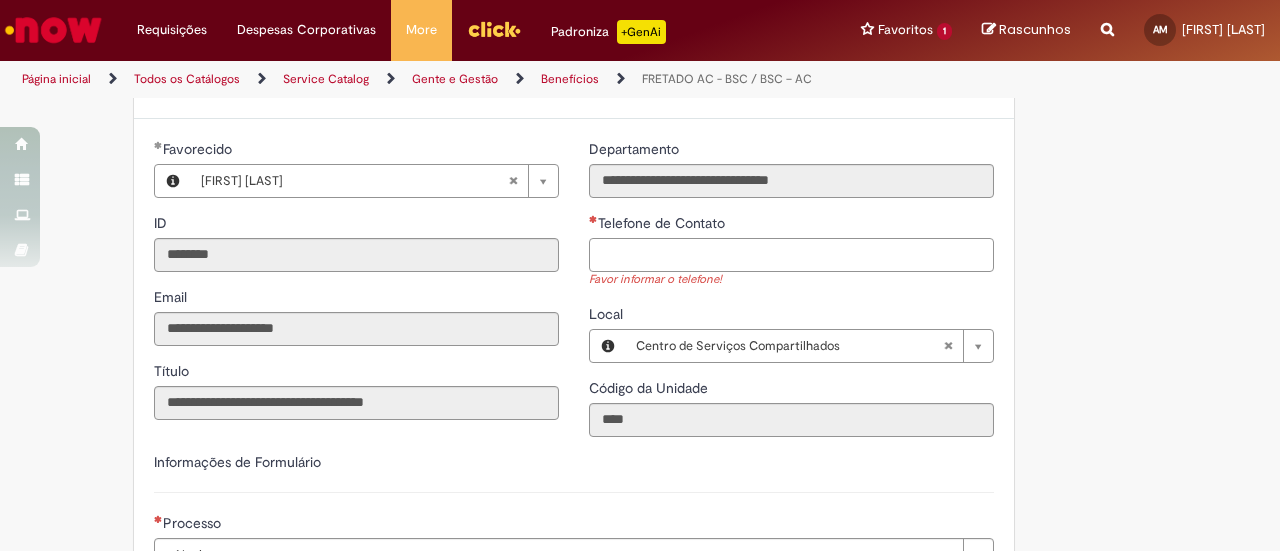 click on "Telefone de Contato" at bounding box center [791, 255] 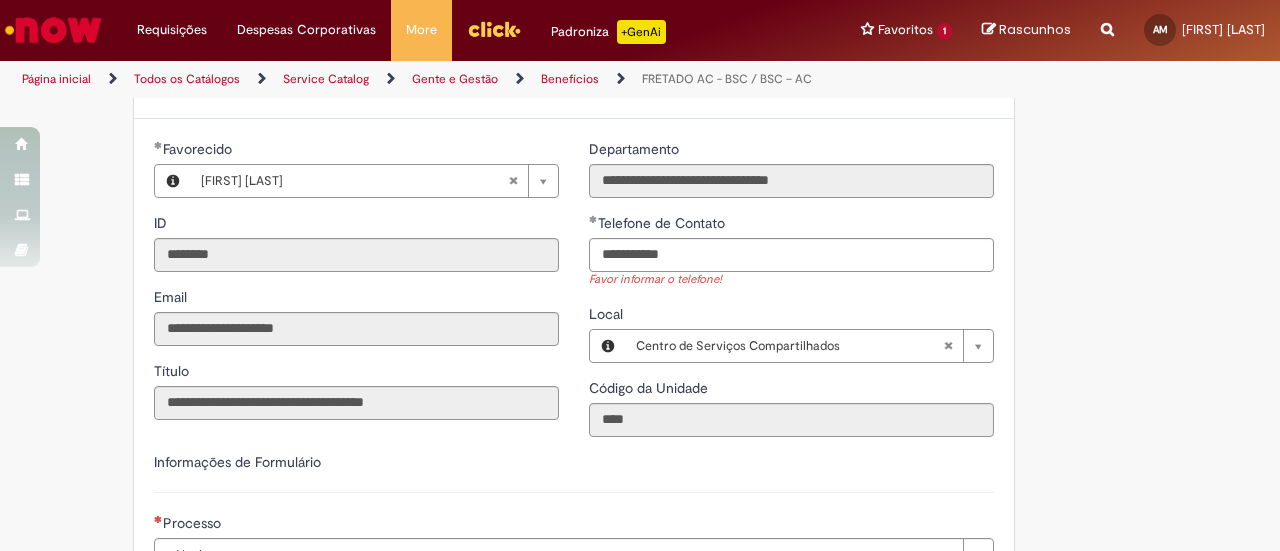 type on "**********" 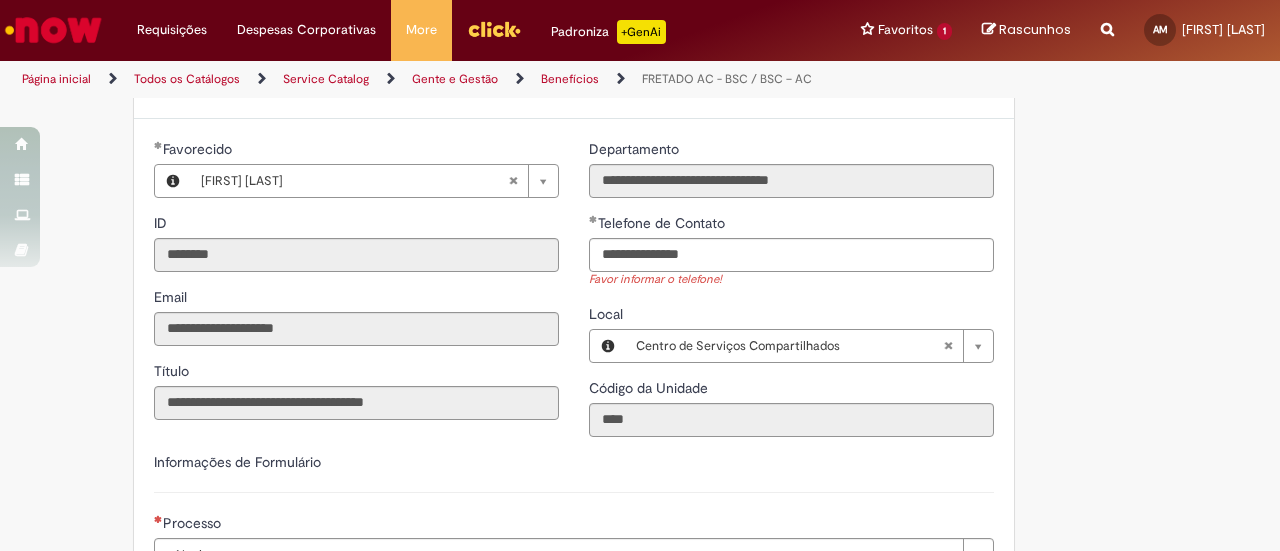 click on "**********" at bounding box center (791, 295) 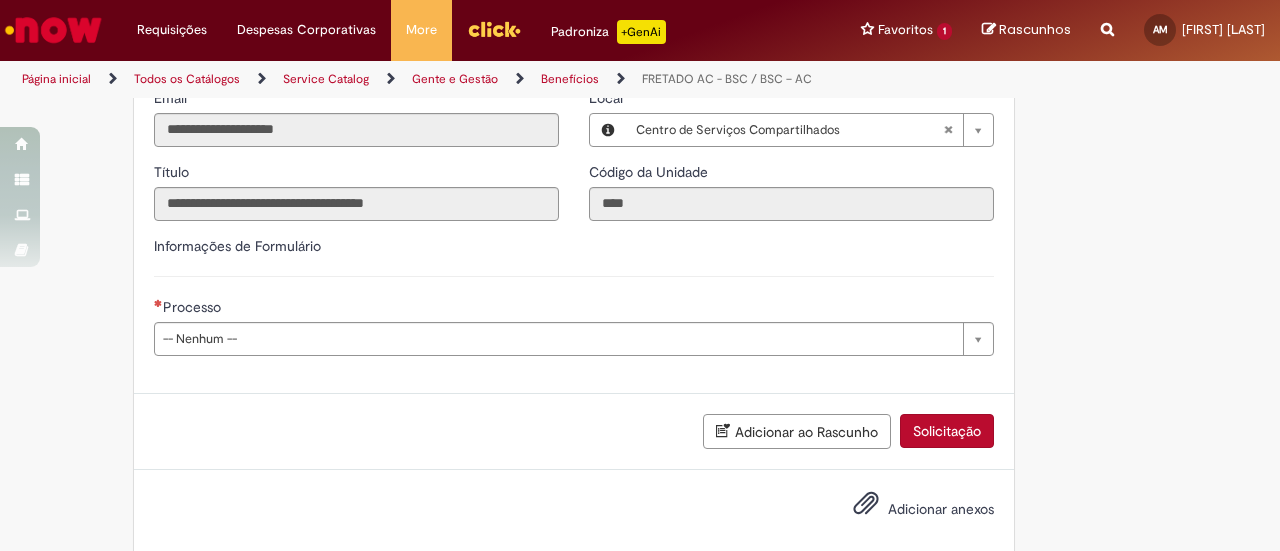 scroll, scrollTop: 600, scrollLeft: 0, axis: vertical 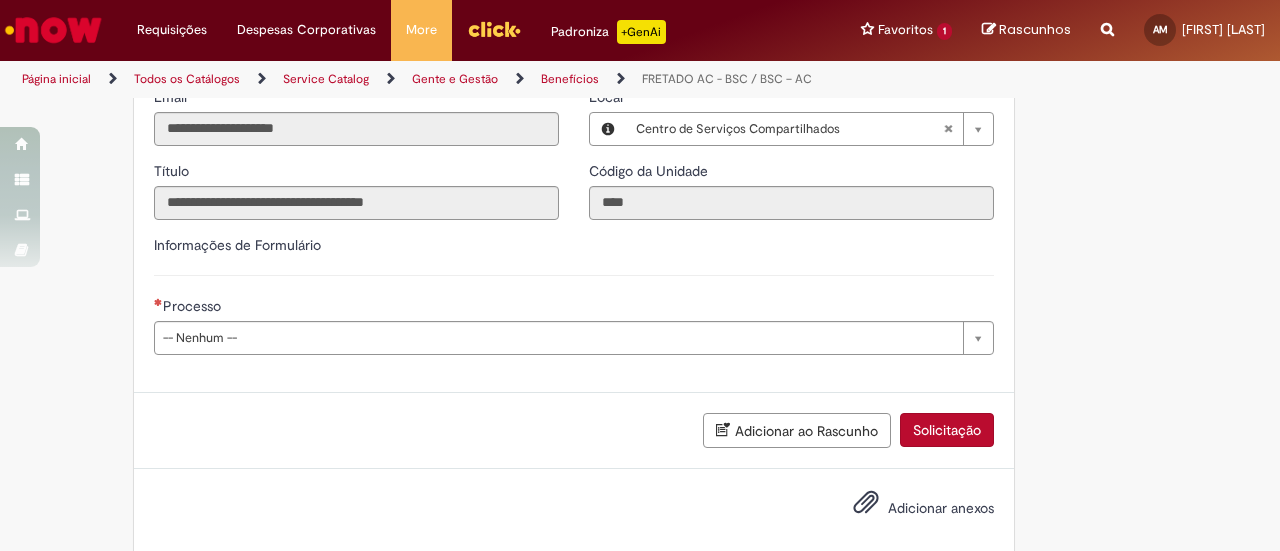 click on "Processo" at bounding box center [574, 308] 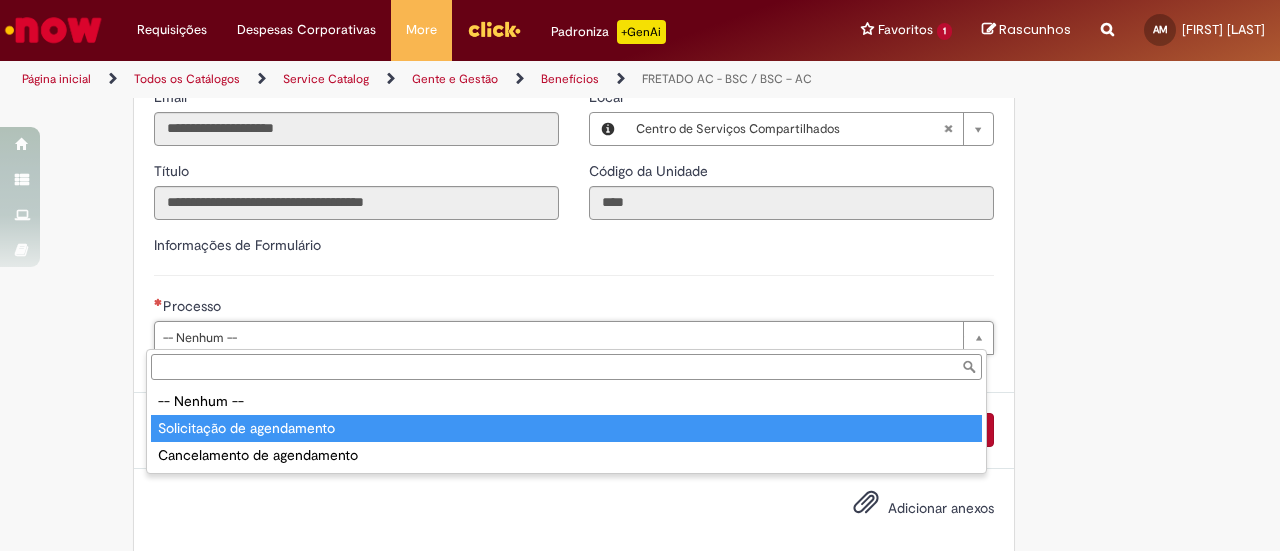 type on "**********" 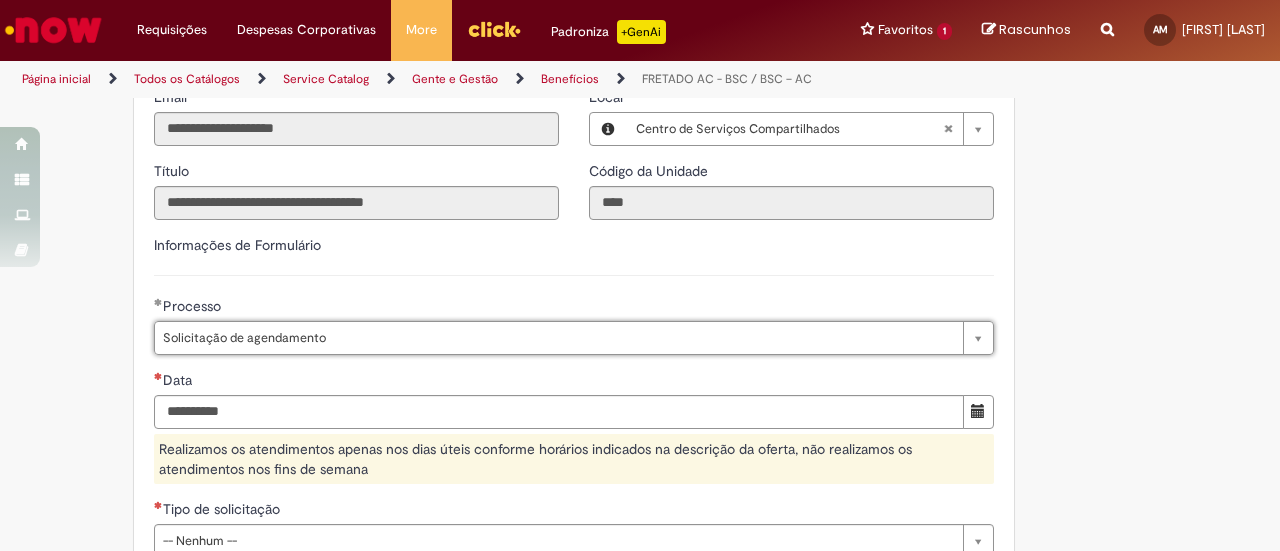 scroll, scrollTop: 700, scrollLeft: 0, axis: vertical 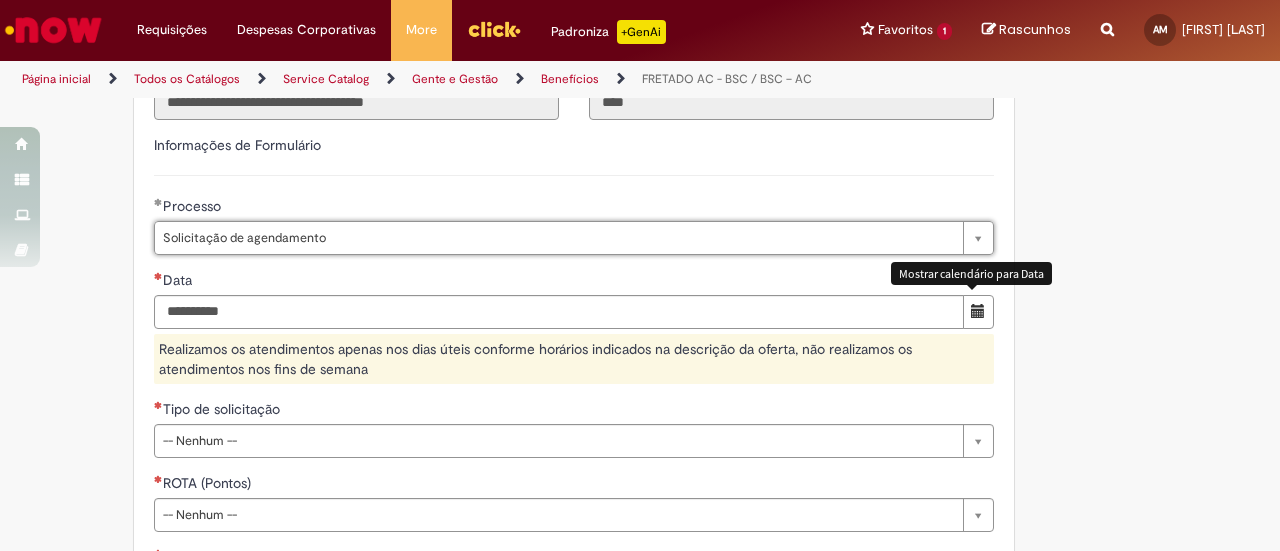 click at bounding box center (978, 312) 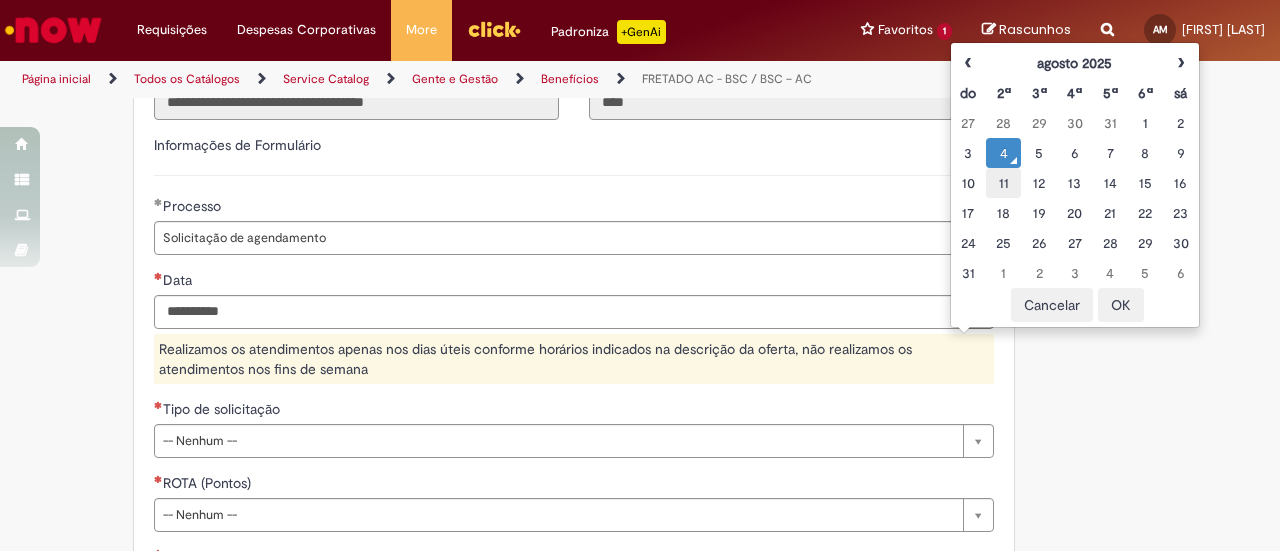 click on "11" at bounding box center (1003, 183) 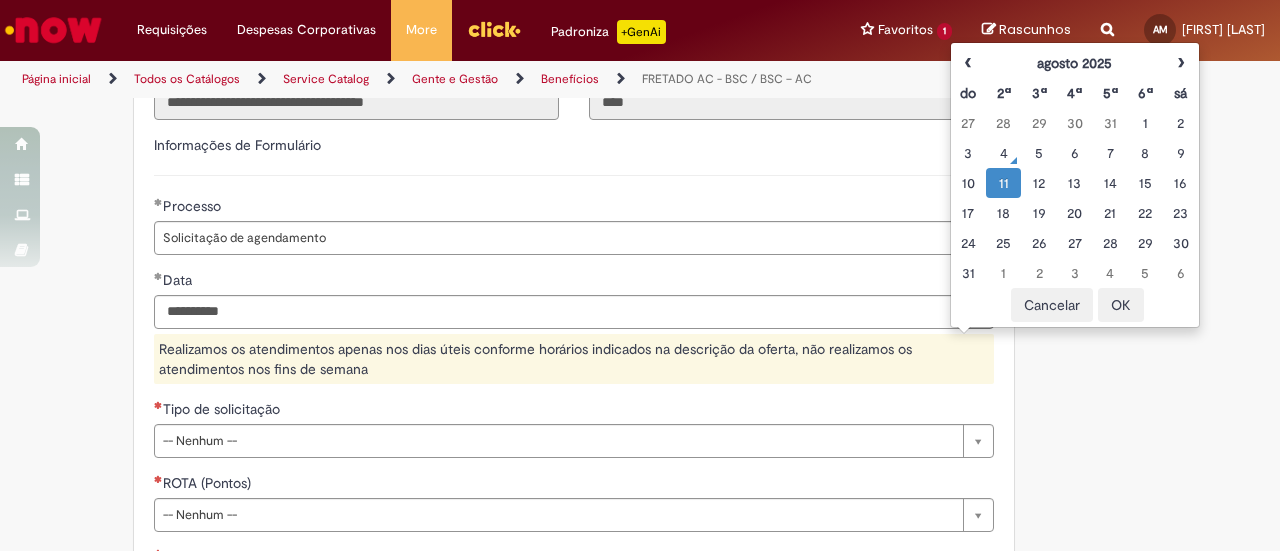 click on "OK" at bounding box center (1121, 305) 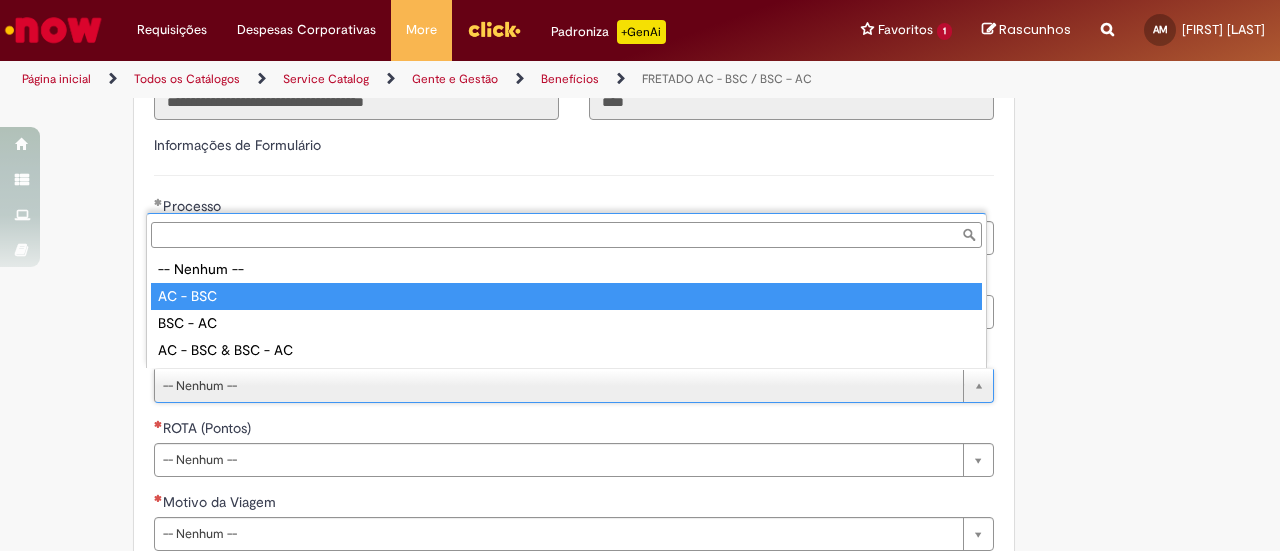 type on "********" 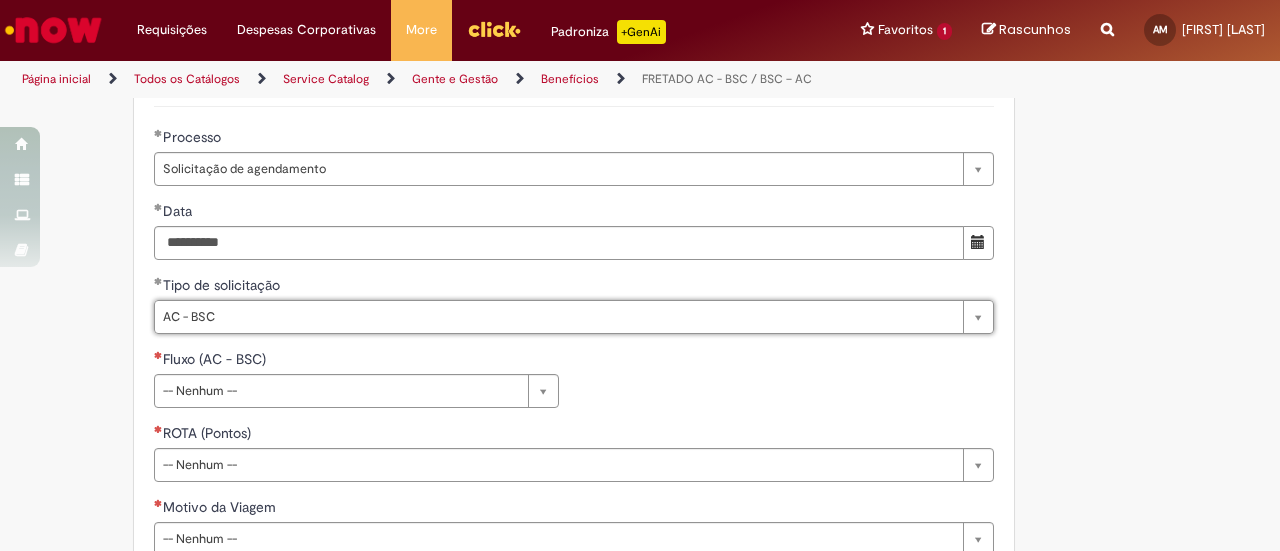 scroll, scrollTop: 800, scrollLeft: 0, axis: vertical 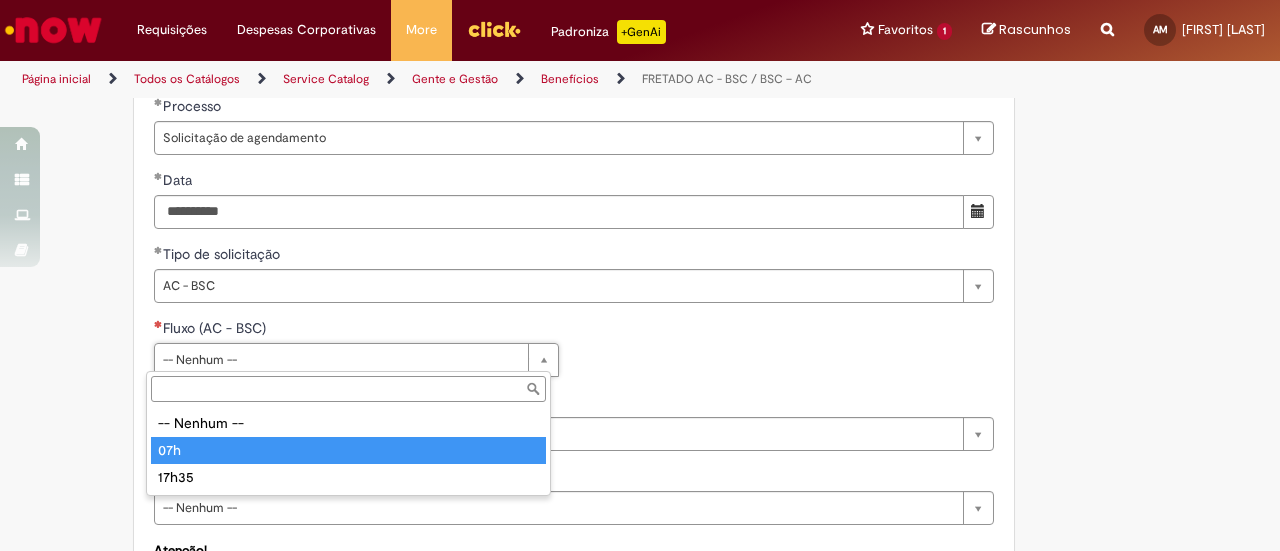 type on "***" 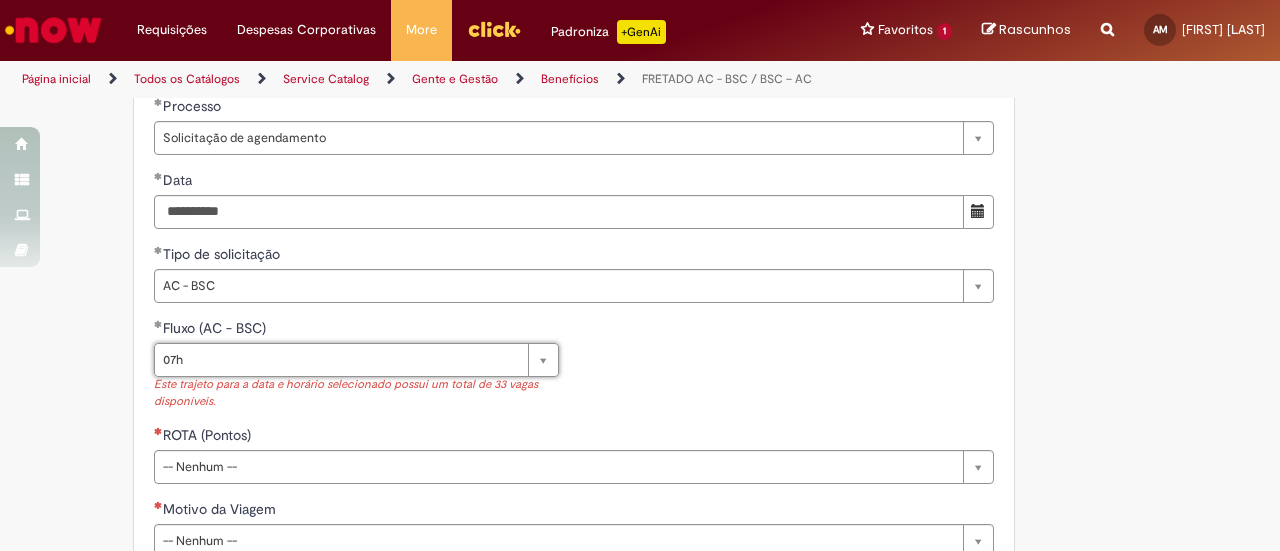 scroll, scrollTop: 900, scrollLeft: 0, axis: vertical 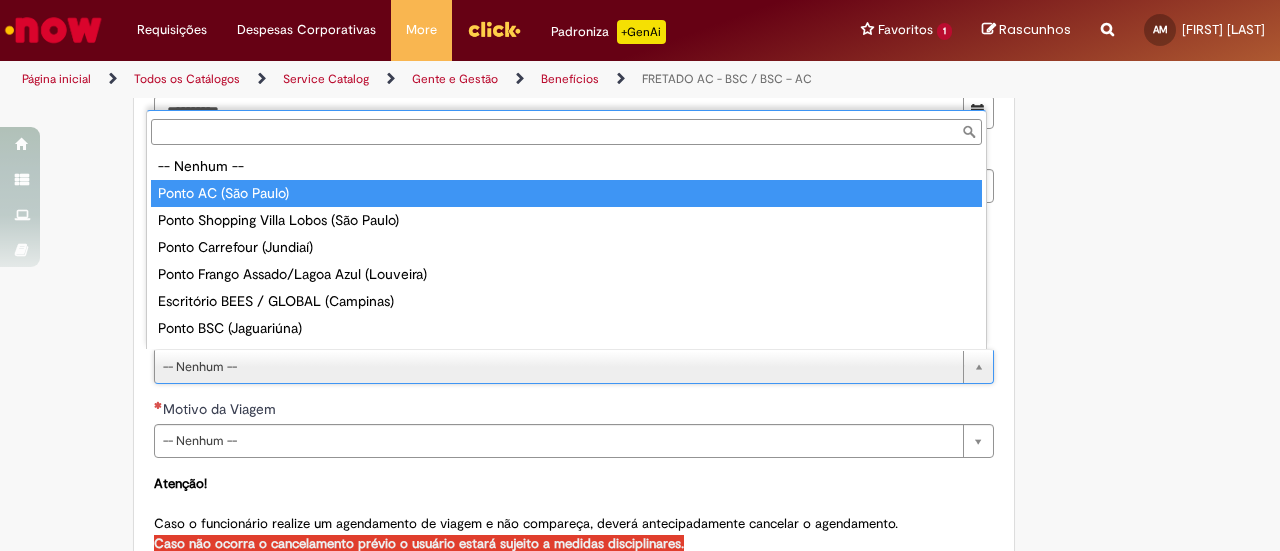 type on "**********" 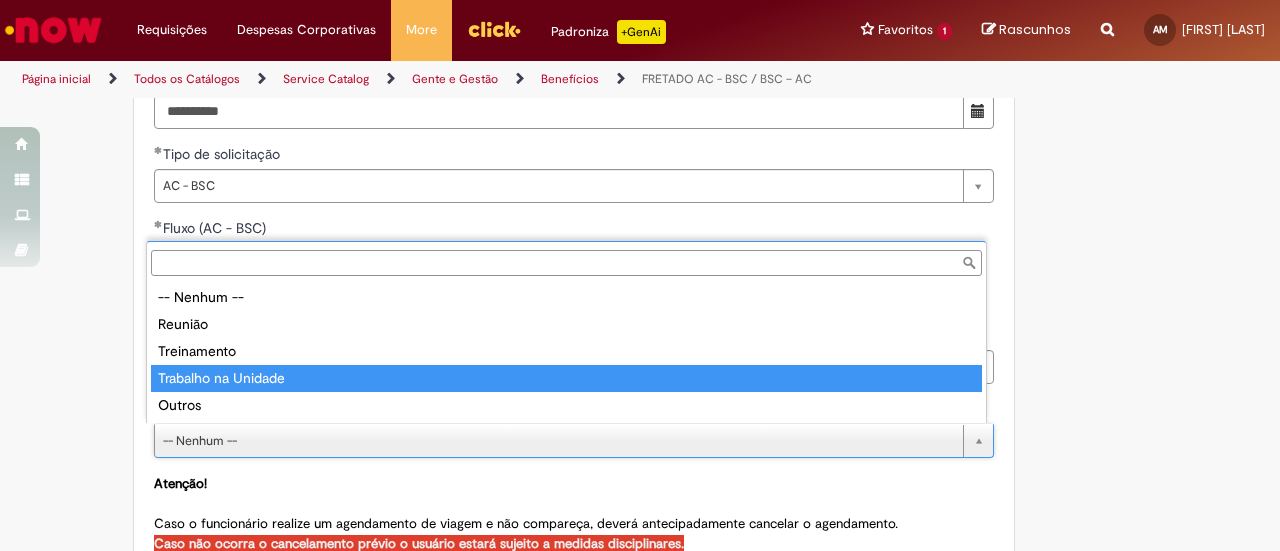 type on "**********" 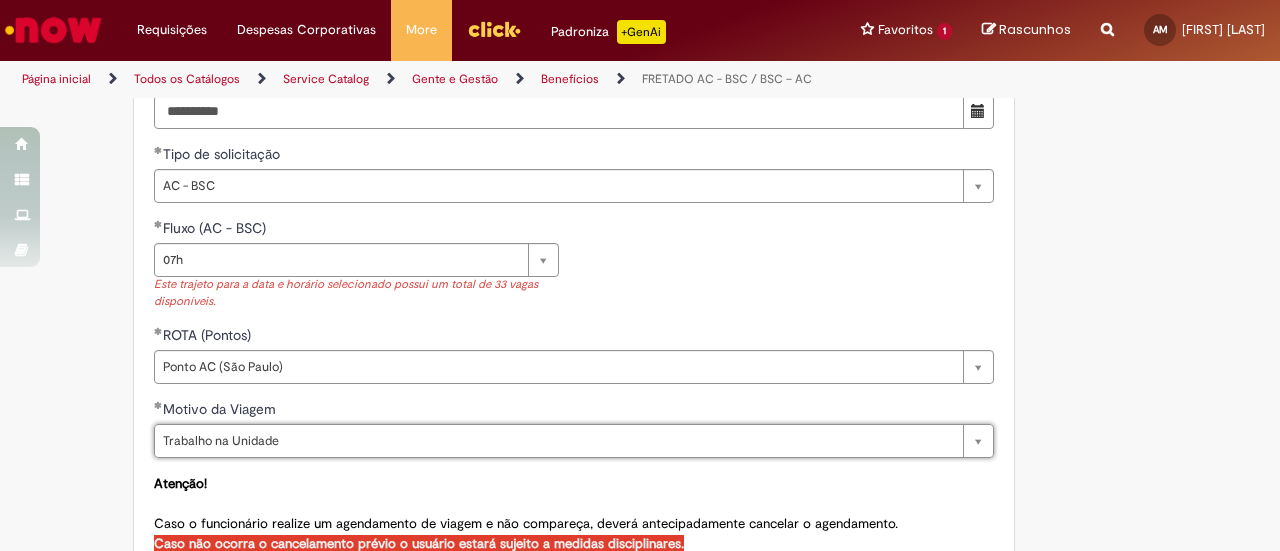 click on "**********" at bounding box center (574, 399) 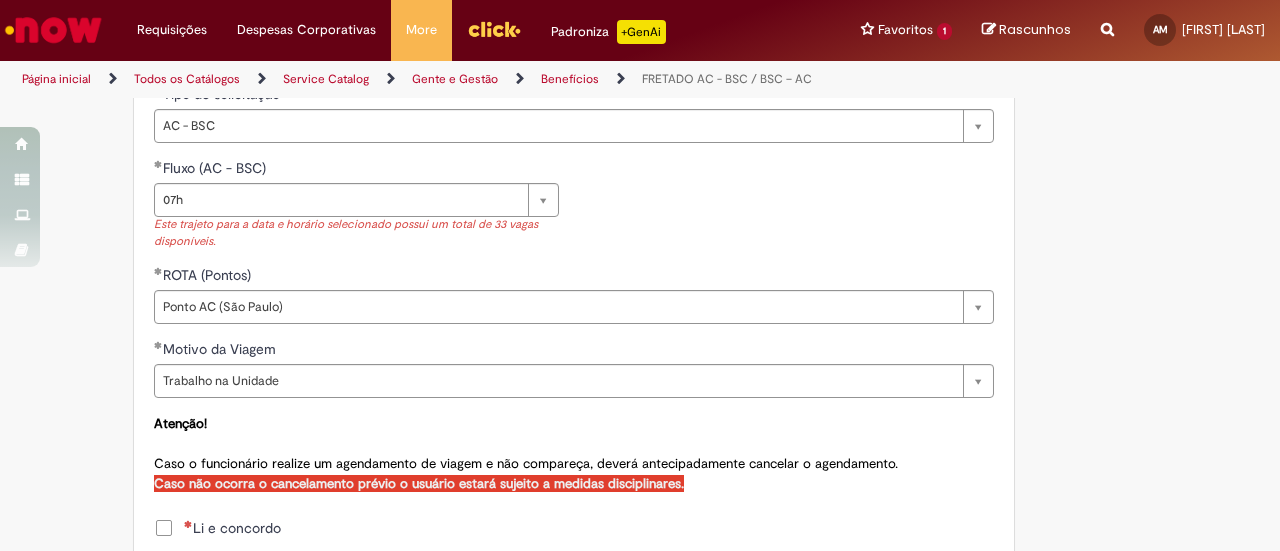 scroll, scrollTop: 1000, scrollLeft: 0, axis: vertical 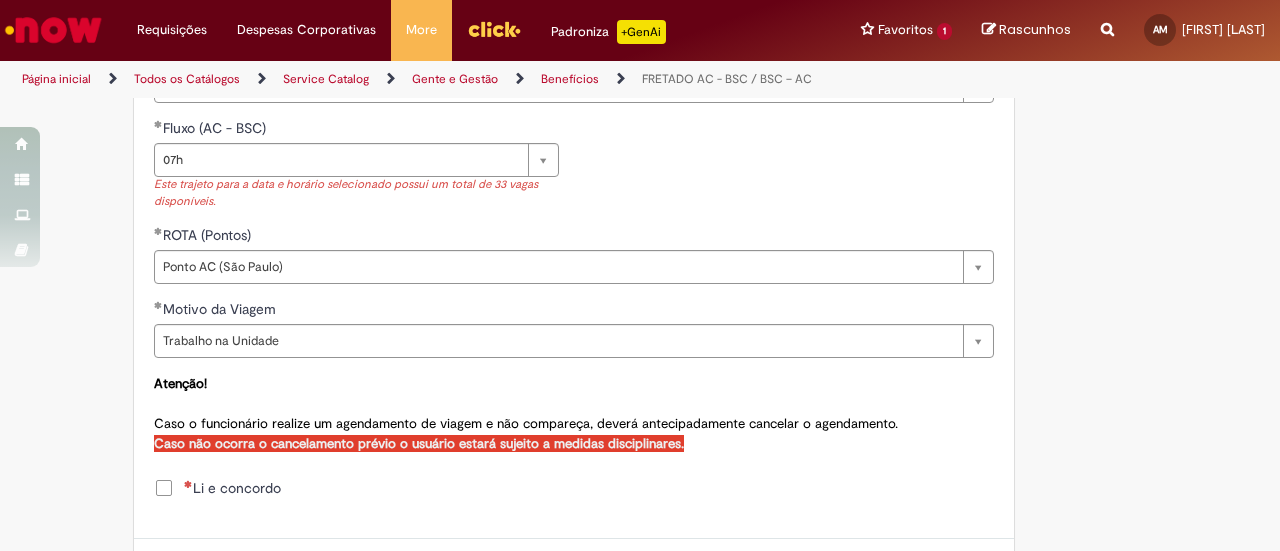 click on "Li e concordo" at bounding box center (232, 488) 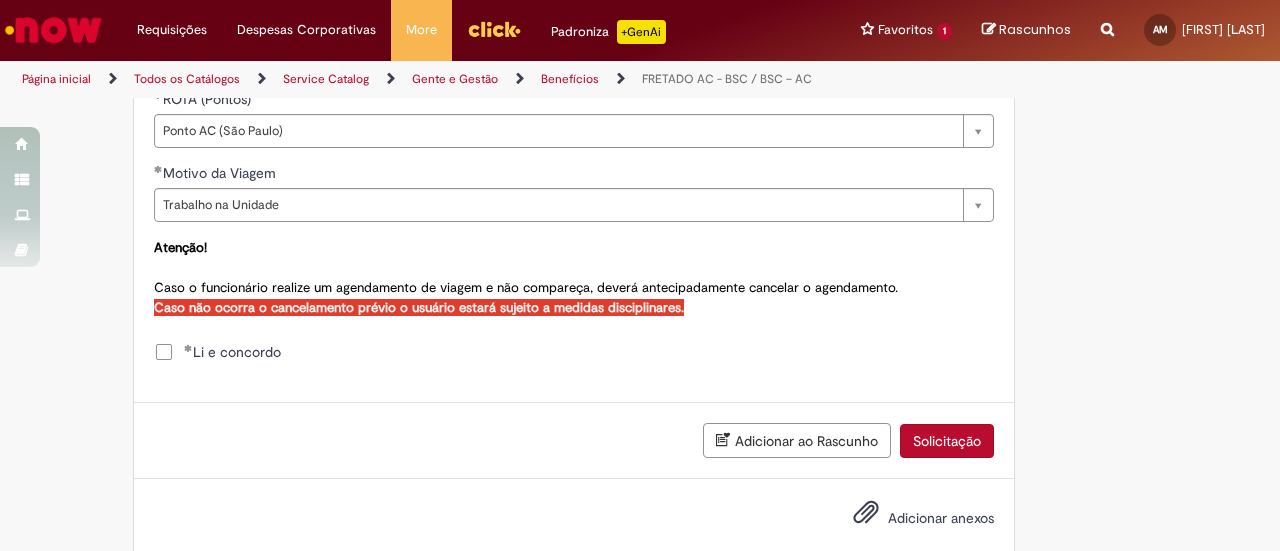 scroll, scrollTop: 1168, scrollLeft: 0, axis: vertical 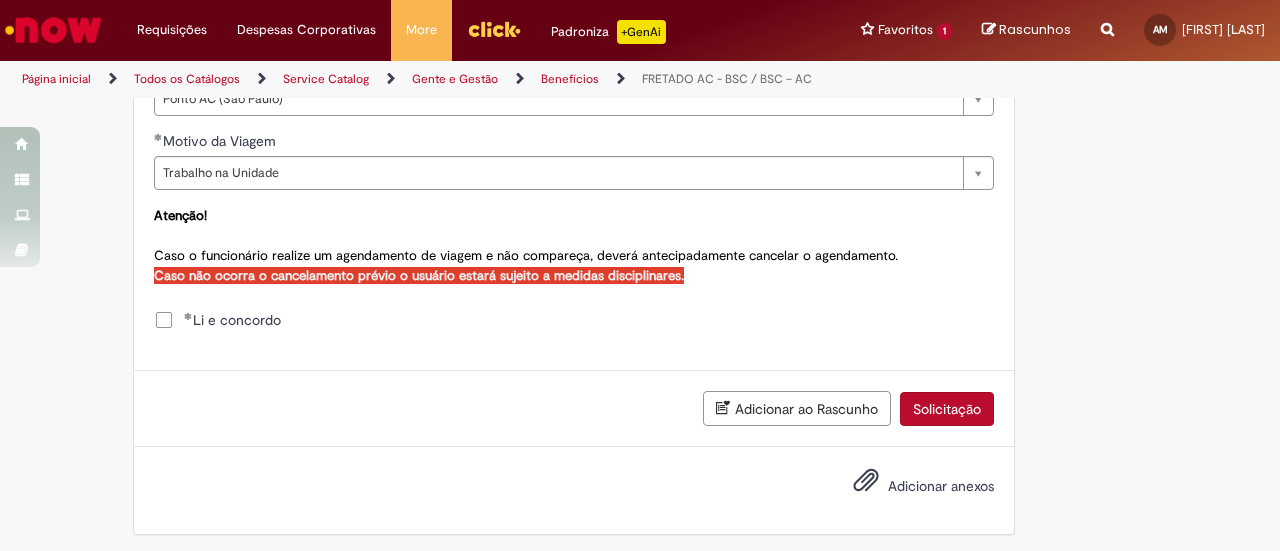 click on "Solicitação" at bounding box center (947, 409) 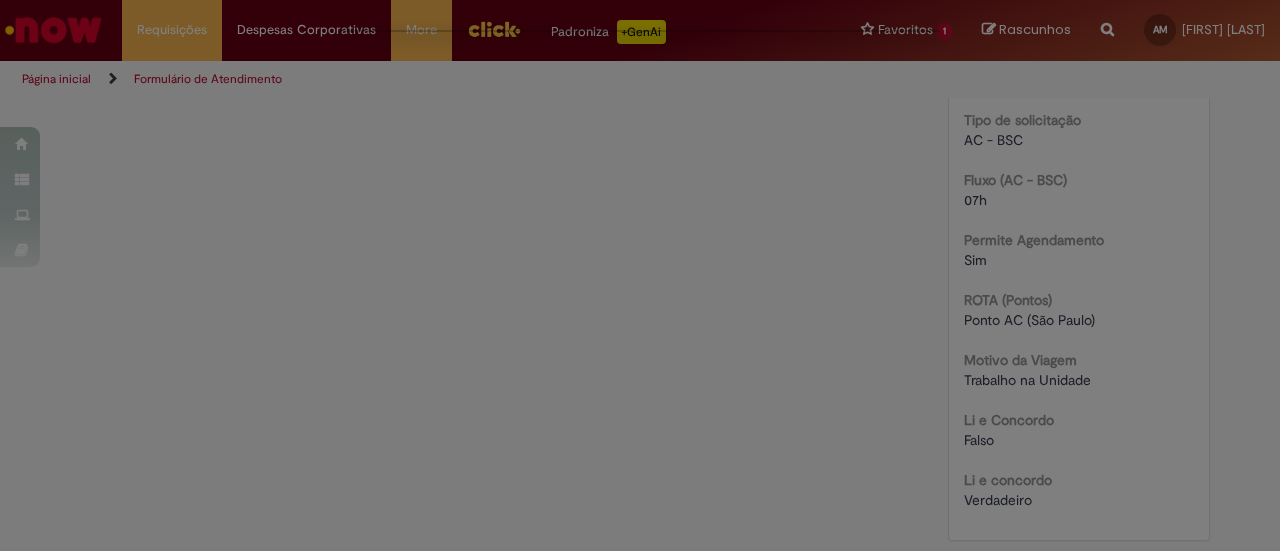 scroll, scrollTop: 0, scrollLeft: 0, axis: both 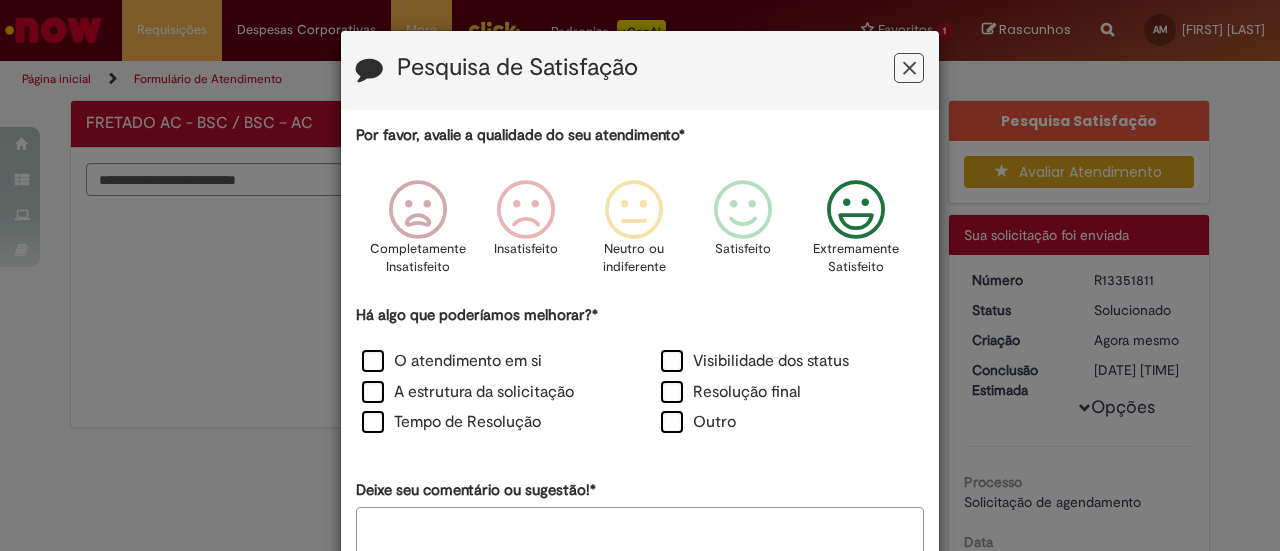 click at bounding box center (856, 210) 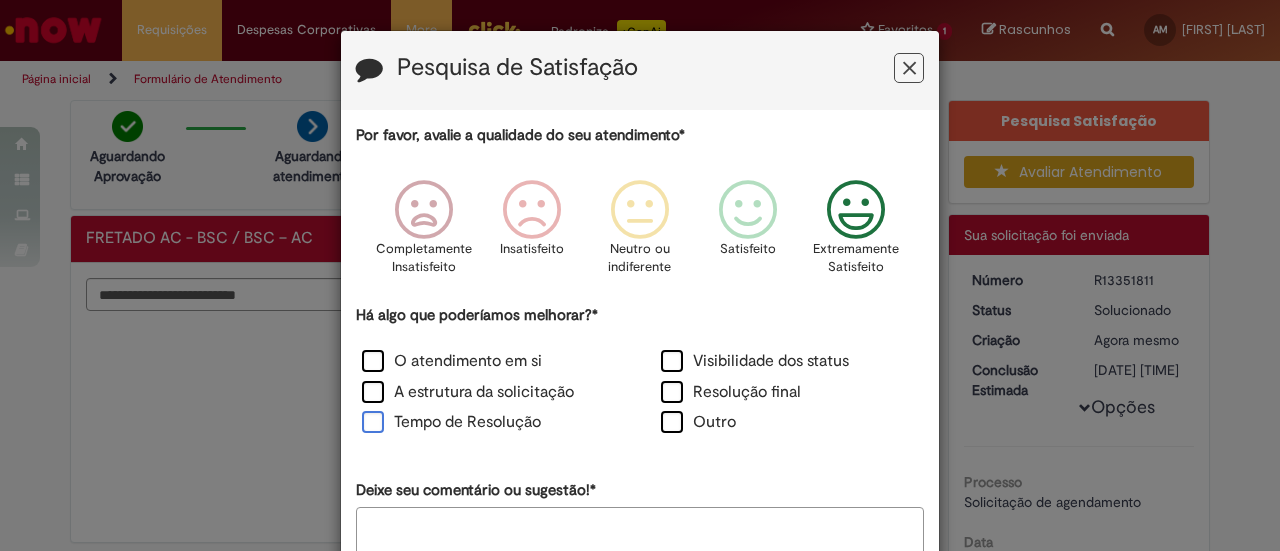 click on "Tempo de Resolução" at bounding box center (451, 422) 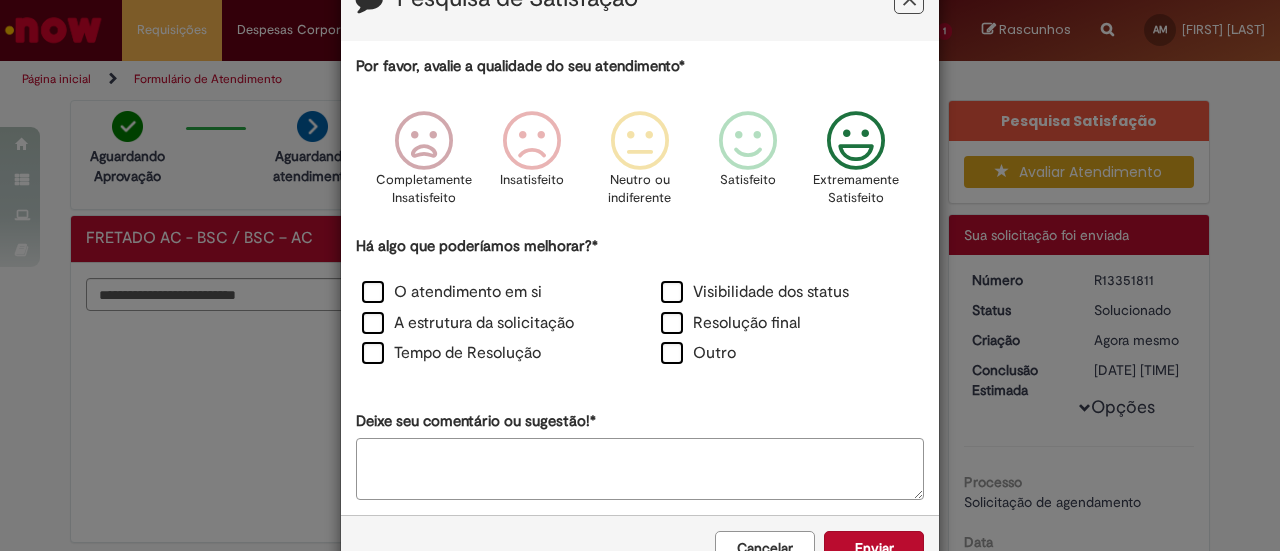 scroll, scrollTop: 126, scrollLeft: 0, axis: vertical 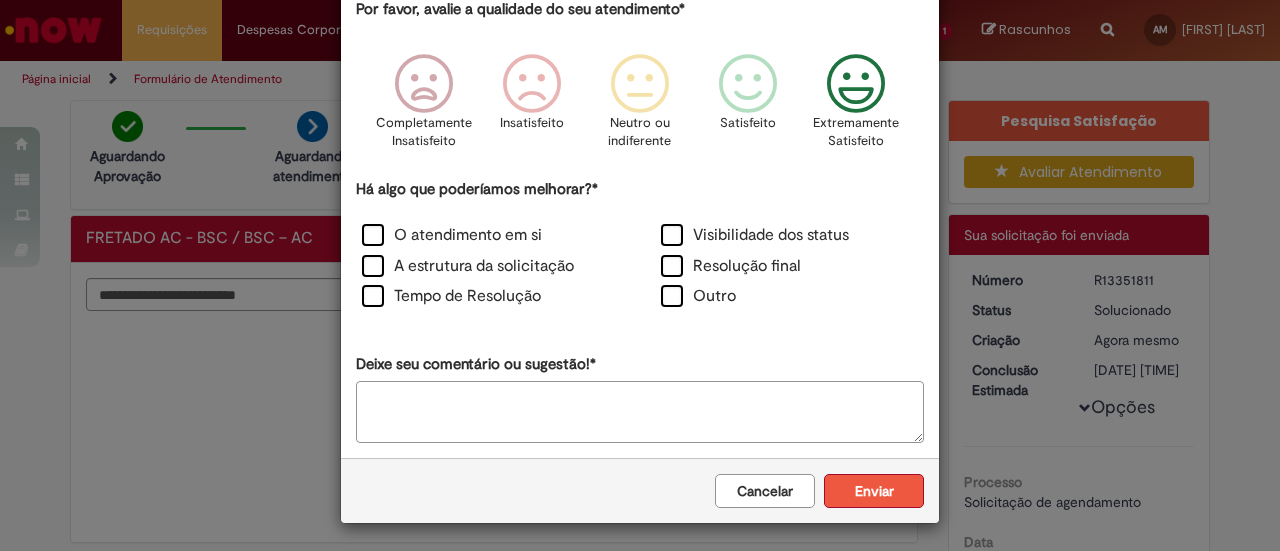 click on "Enviar" at bounding box center (874, 491) 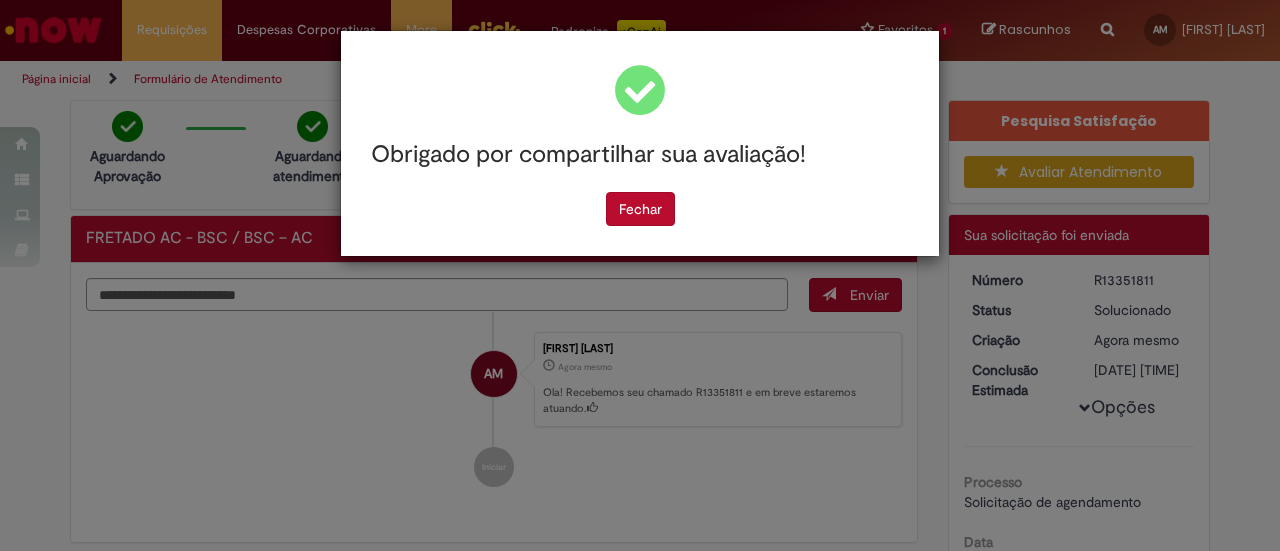 scroll, scrollTop: 0, scrollLeft: 0, axis: both 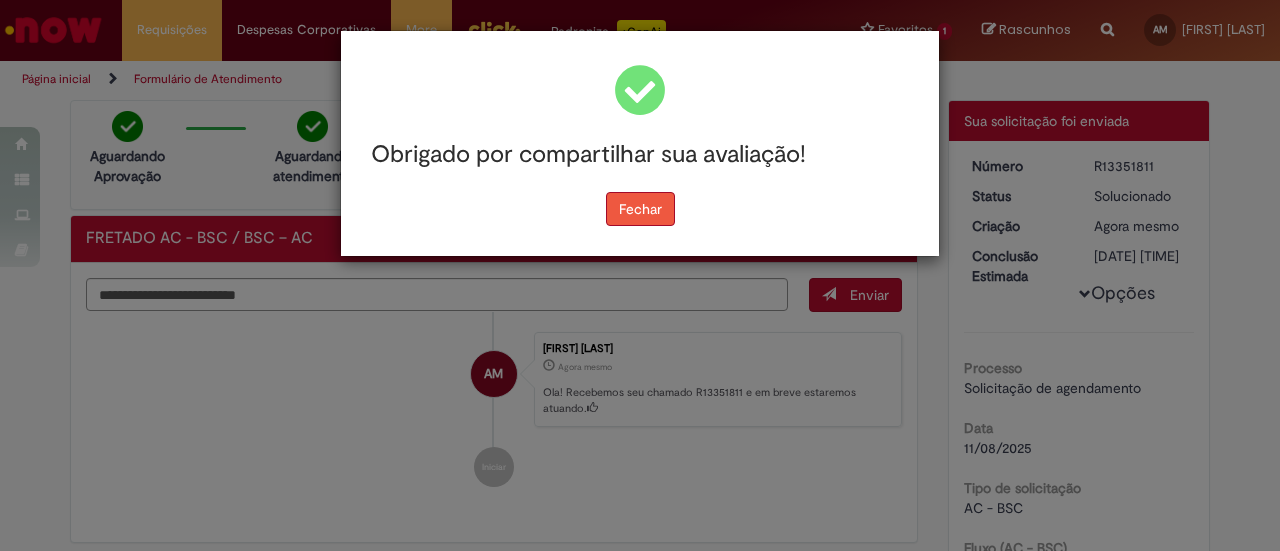 click on "Fechar" at bounding box center [640, 209] 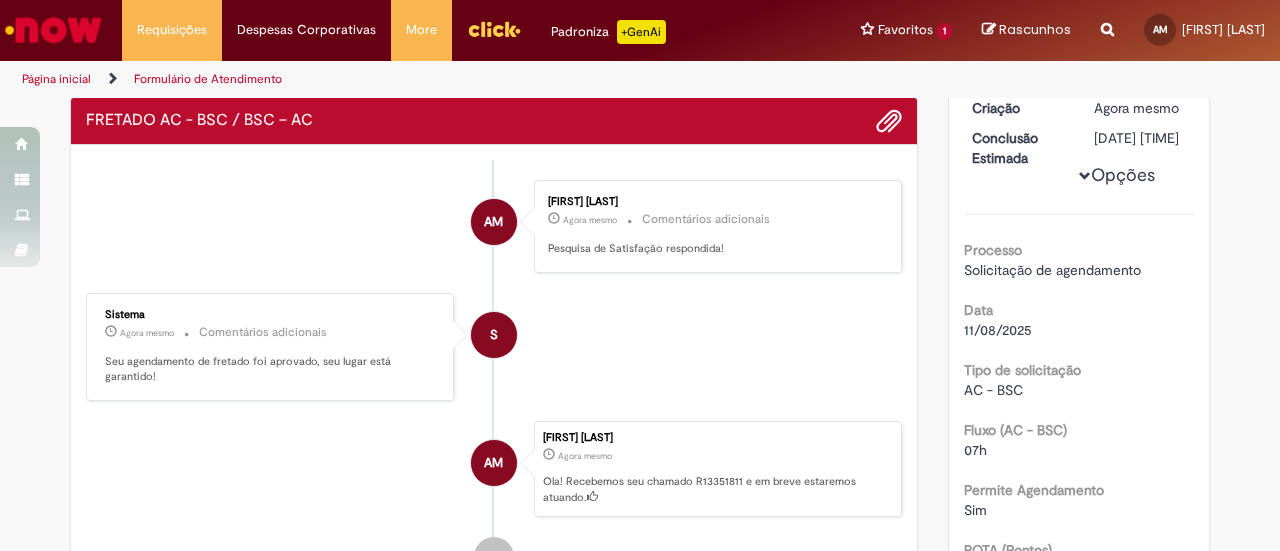 scroll, scrollTop: 0, scrollLeft: 0, axis: both 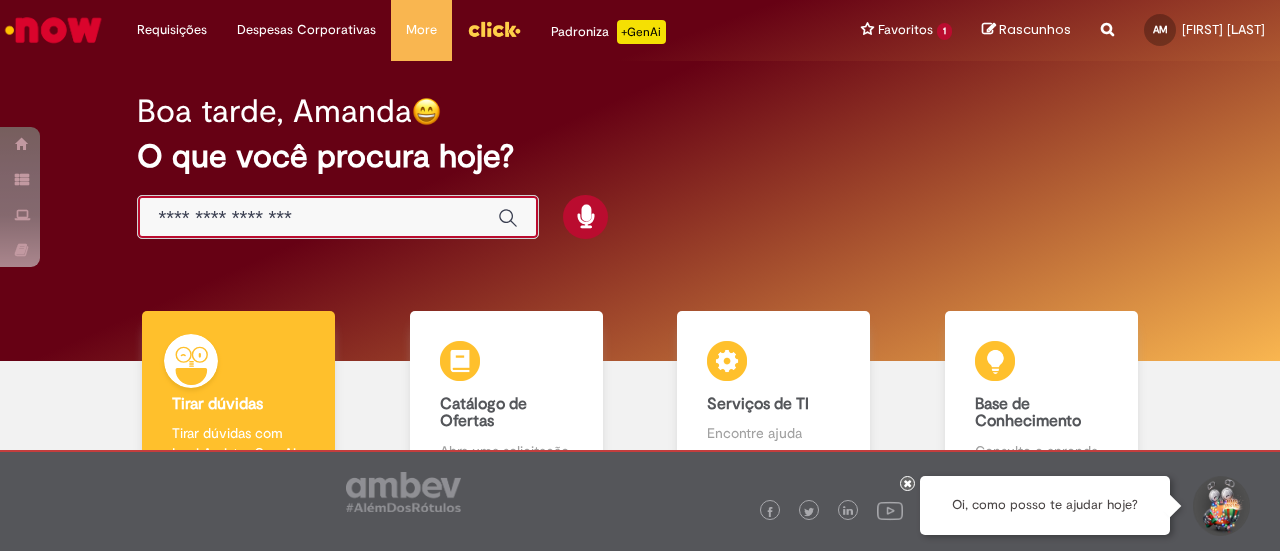 click at bounding box center [318, 218] 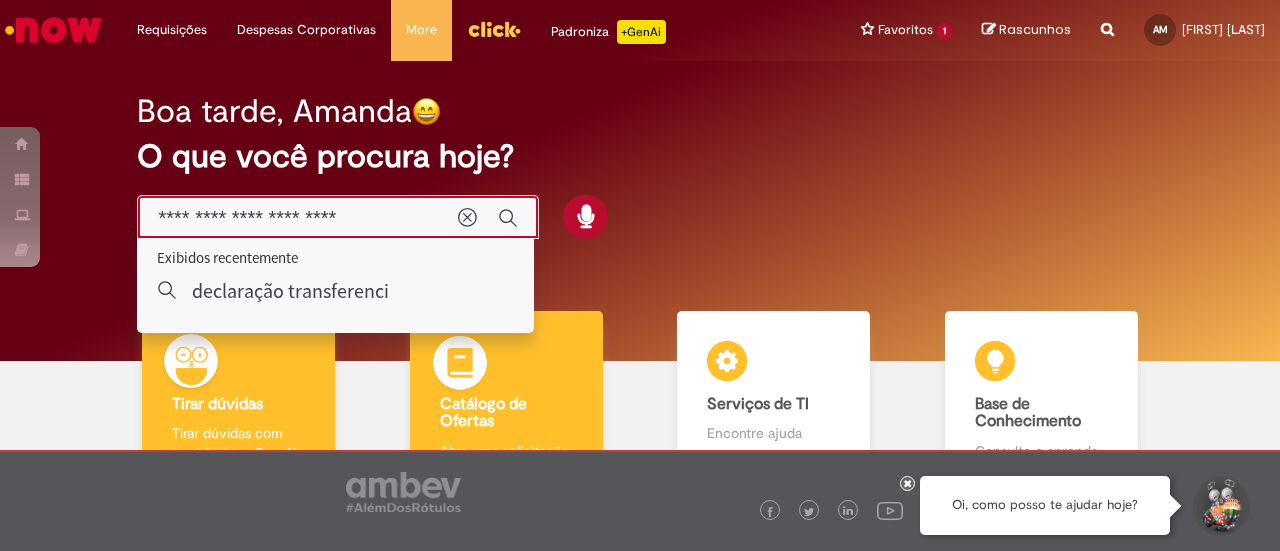 type on "**********" 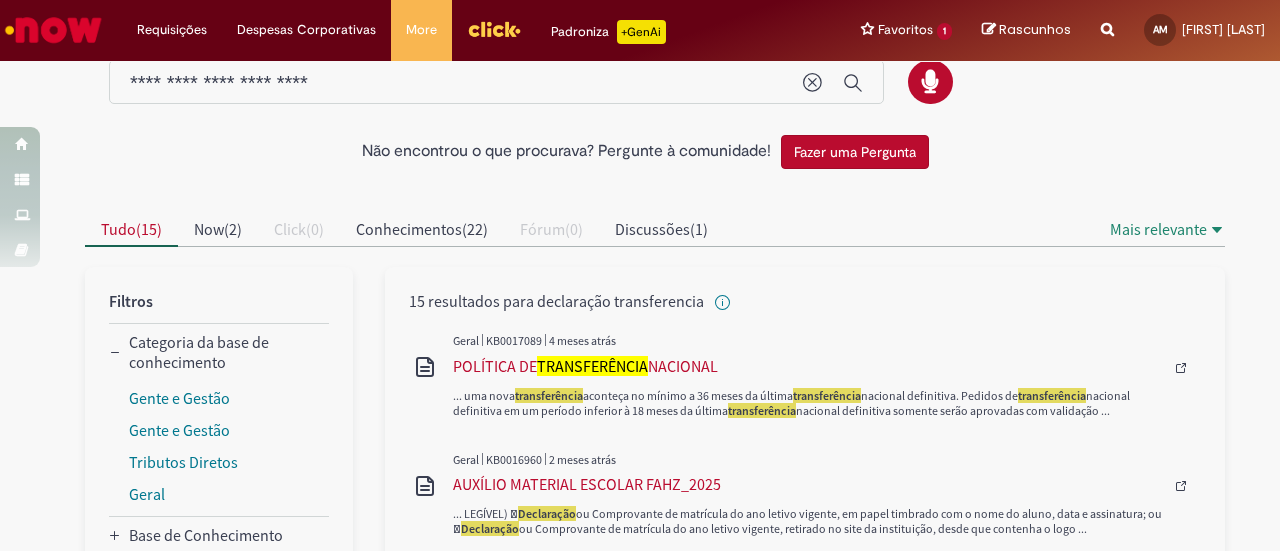 scroll, scrollTop: 0, scrollLeft: 0, axis: both 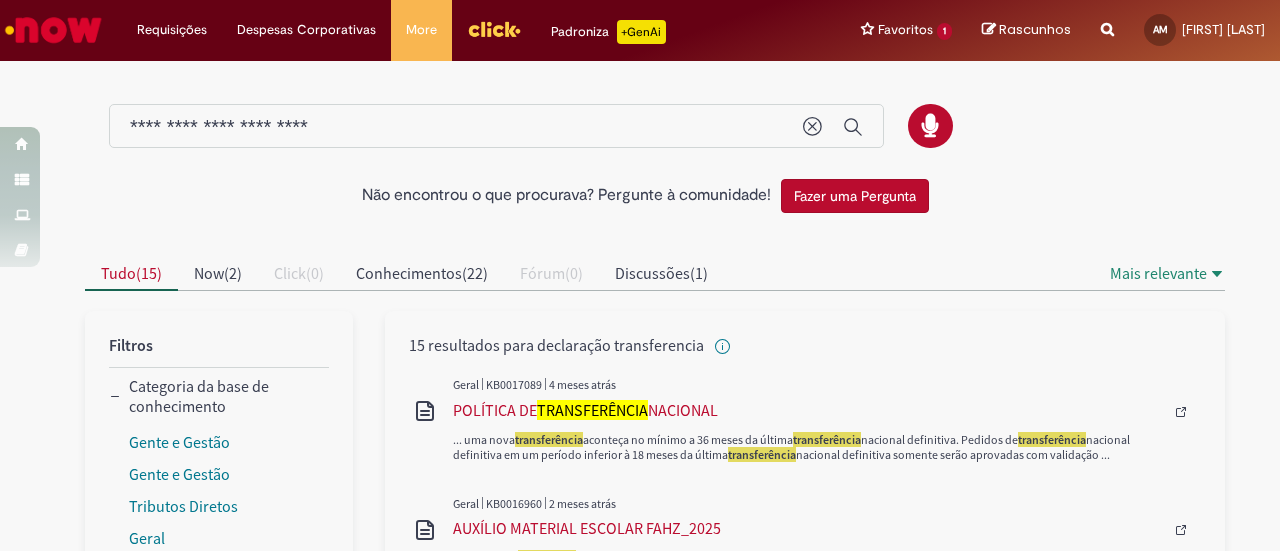 click on "**********" at bounding box center (496, 126) 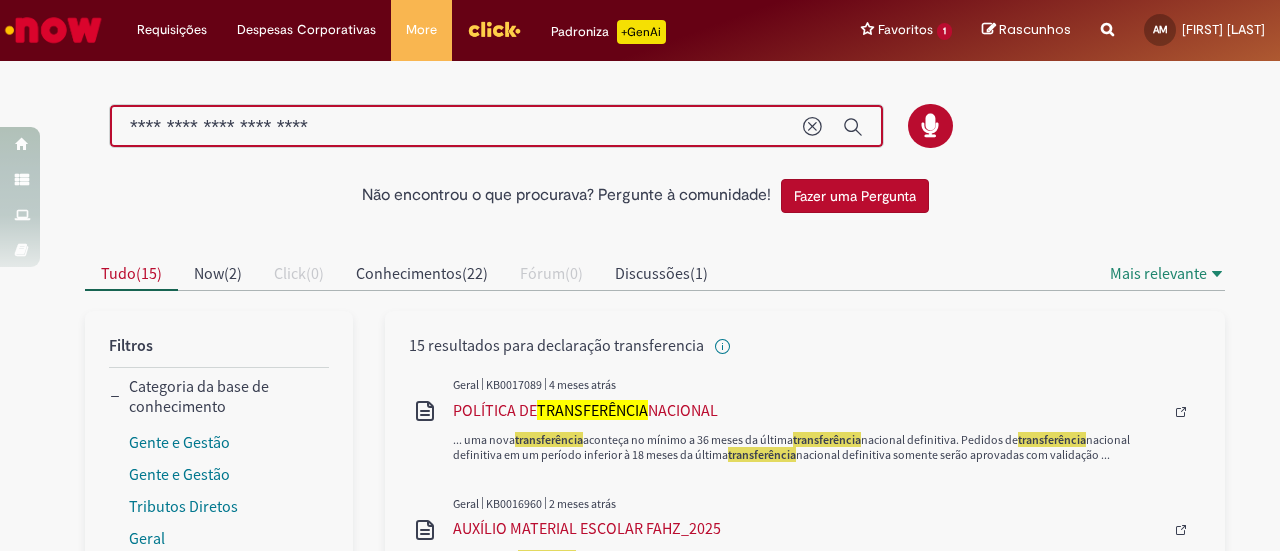 click on "**********" at bounding box center (456, 127) 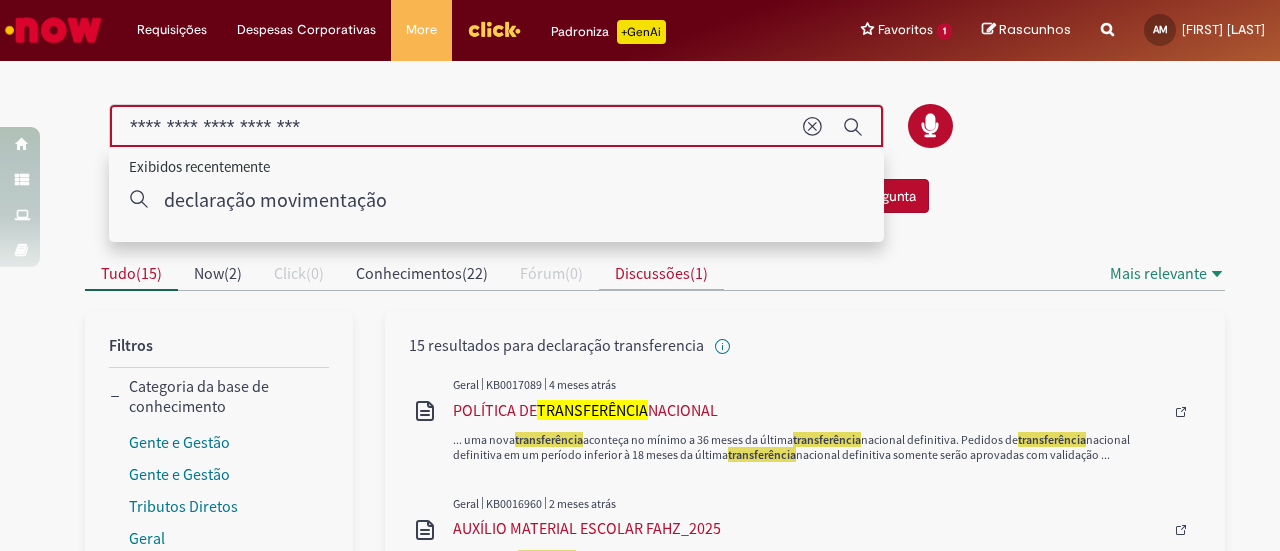 type on "**********" 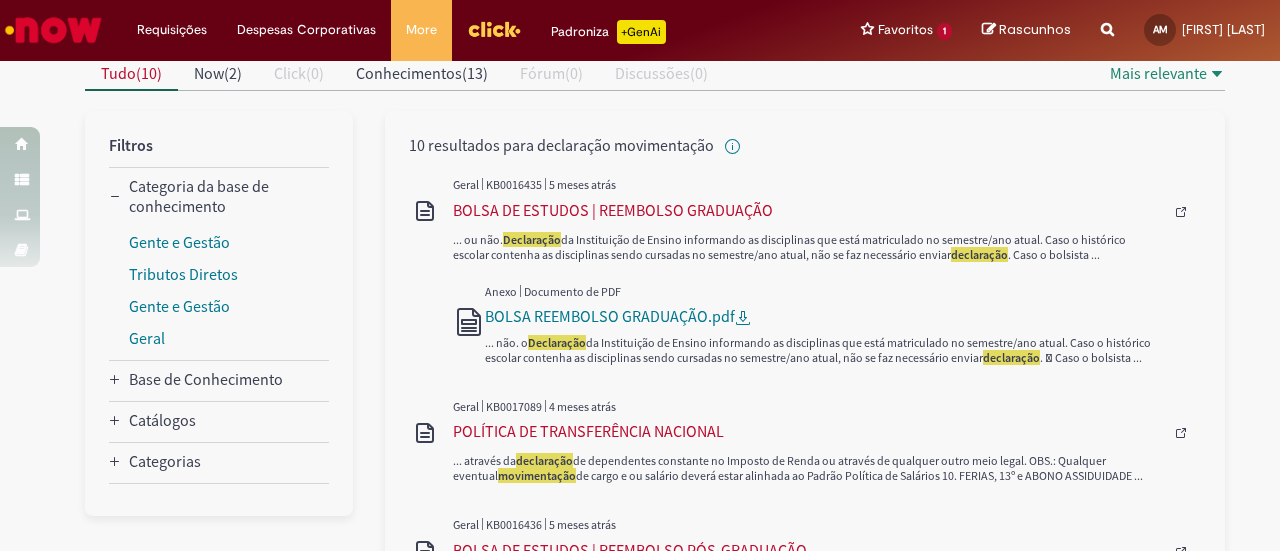 scroll, scrollTop: 300, scrollLeft: 0, axis: vertical 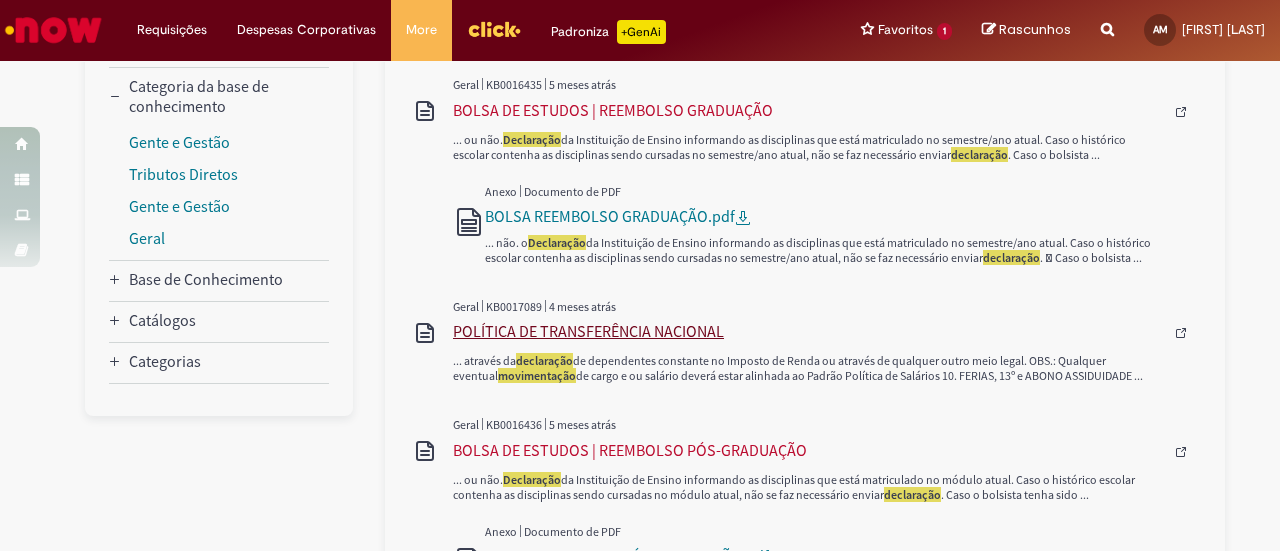 click on "POLÍTICA DE TRANSFERÊNCIA NACIONAL" at bounding box center [808, 331] 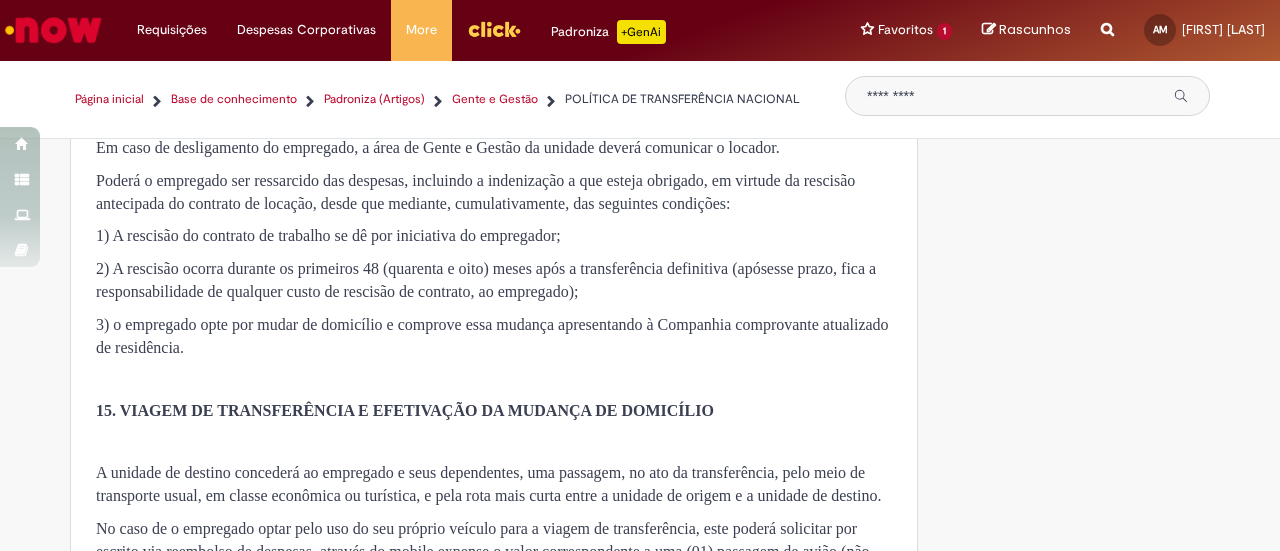 scroll, scrollTop: 4400, scrollLeft: 0, axis: vertical 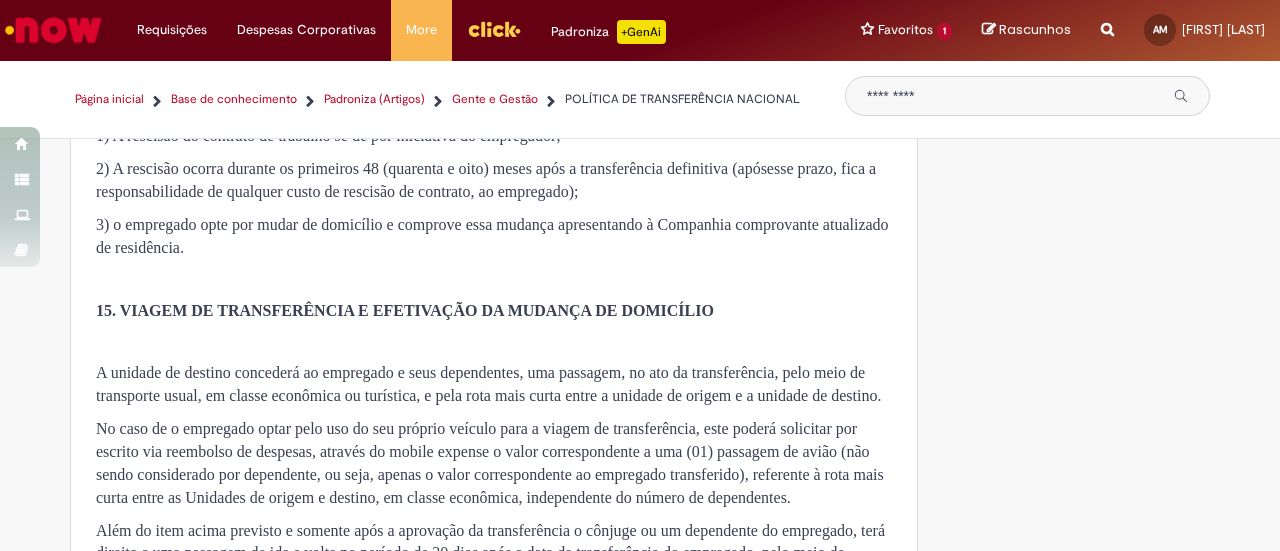 drag, startPoint x: 822, startPoint y: 319, endPoint x: 187, endPoint y: 345, distance: 635.53204 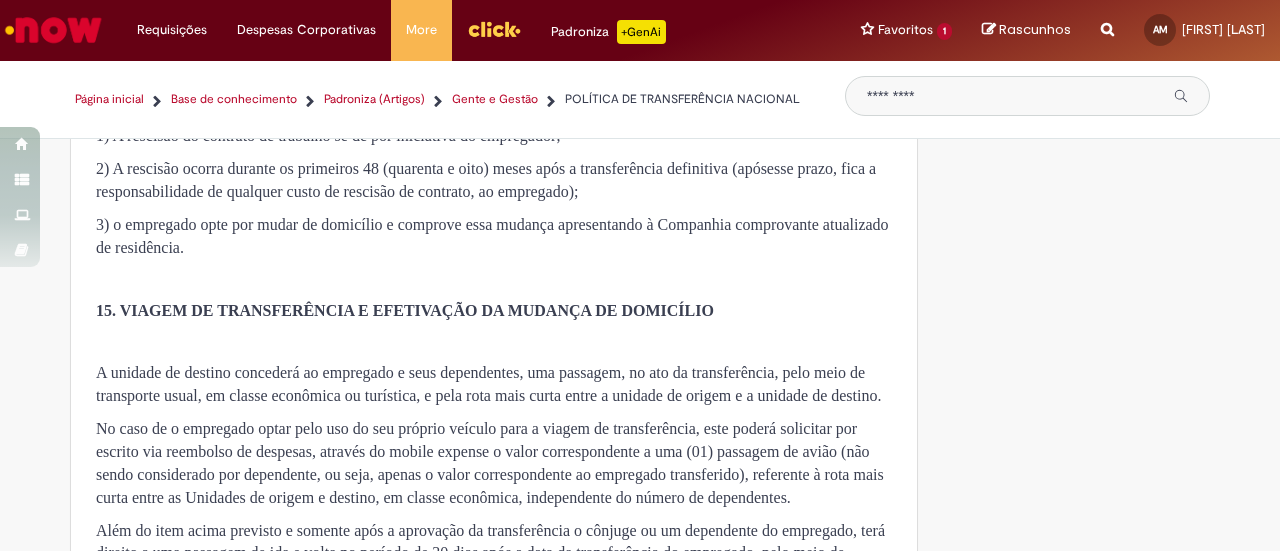 click on "Para obtenção da fiança, o próprio empregado deverá solicitá-la através do portal NOW na oferta Carta Fiança. O modelo de Carta está disponível na descrição do chamado mencionado e a assinatura será de responsabilidade do empregado transferido e só poderá ser realizada após a validação do chamado." at bounding box center [485, -225] 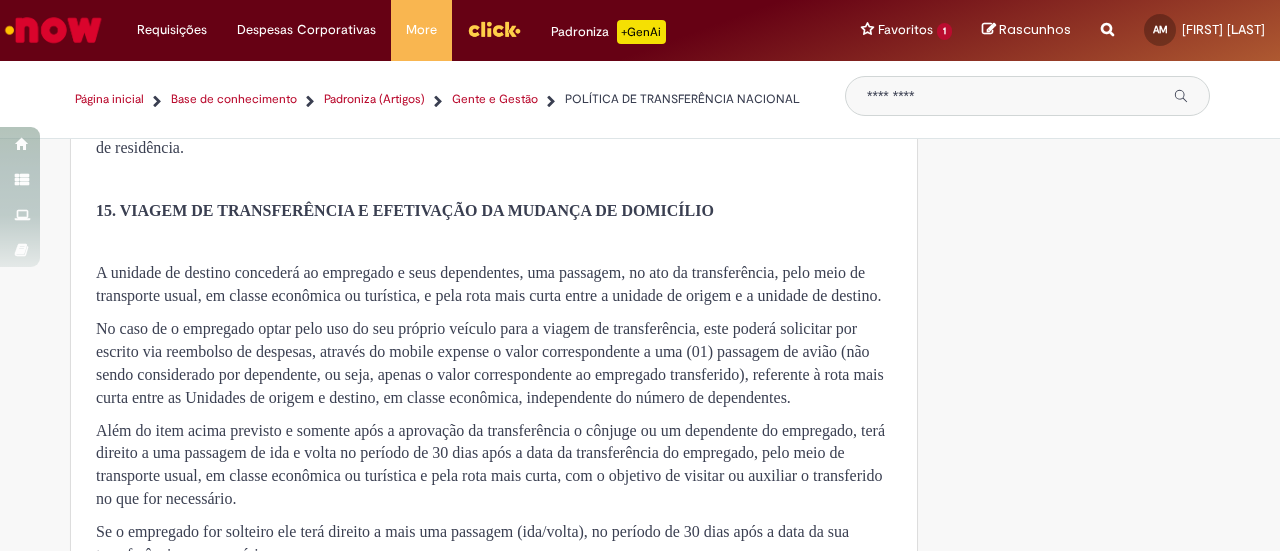 drag, startPoint x: 216, startPoint y: 393, endPoint x: 726, endPoint y: 417, distance: 510.5644 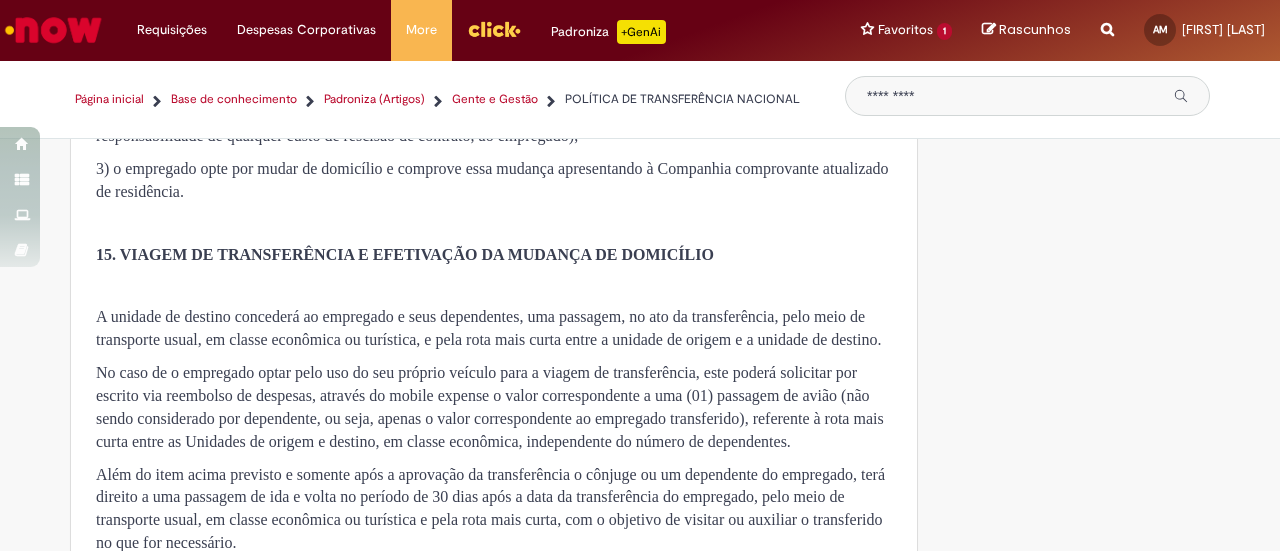 scroll, scrollTop: 4500, scrollLeft: 0, axis: vertical 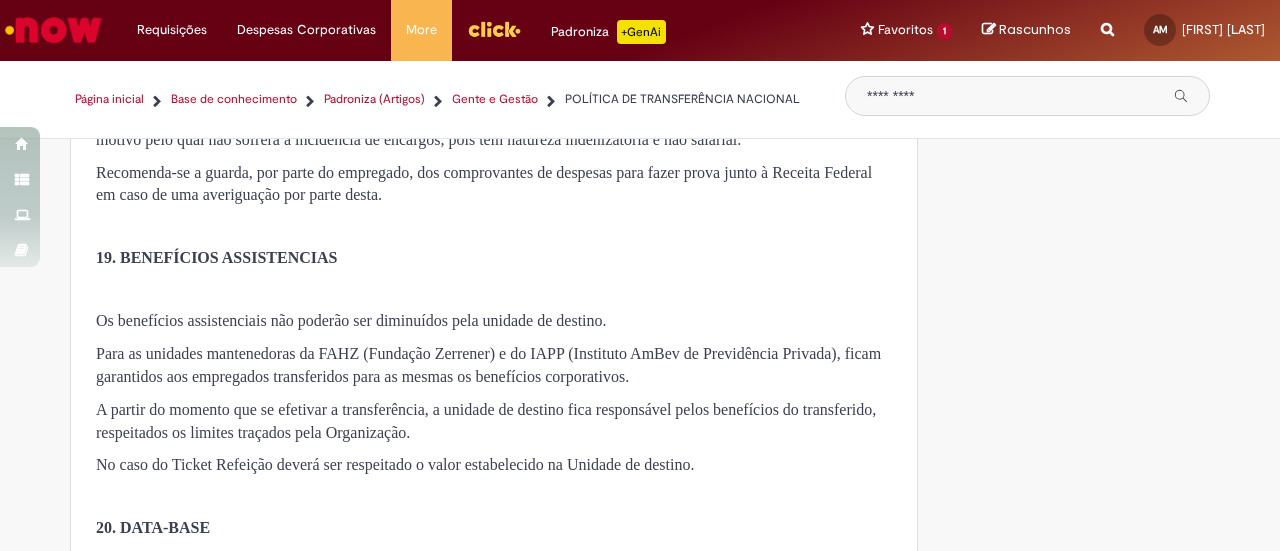 drag, startPoint x: 98, startPoint y: 294, endPoint x: 740, endPoint y: 329, distance: 642.95337 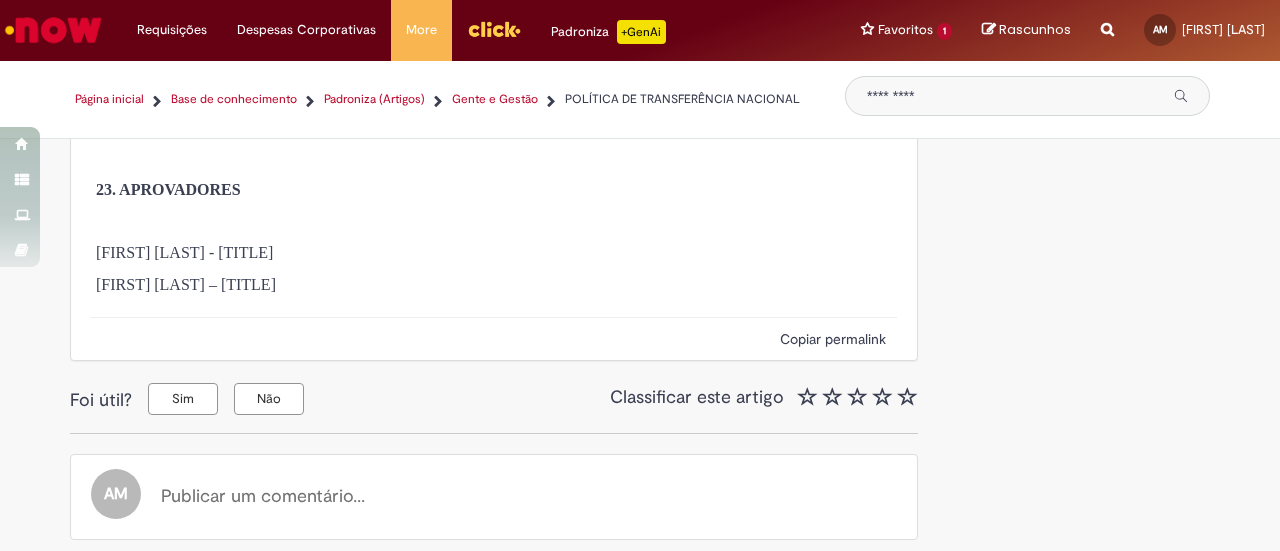 scroll, scrollTop: 9200, scrollLeft: 0, axis: vertical 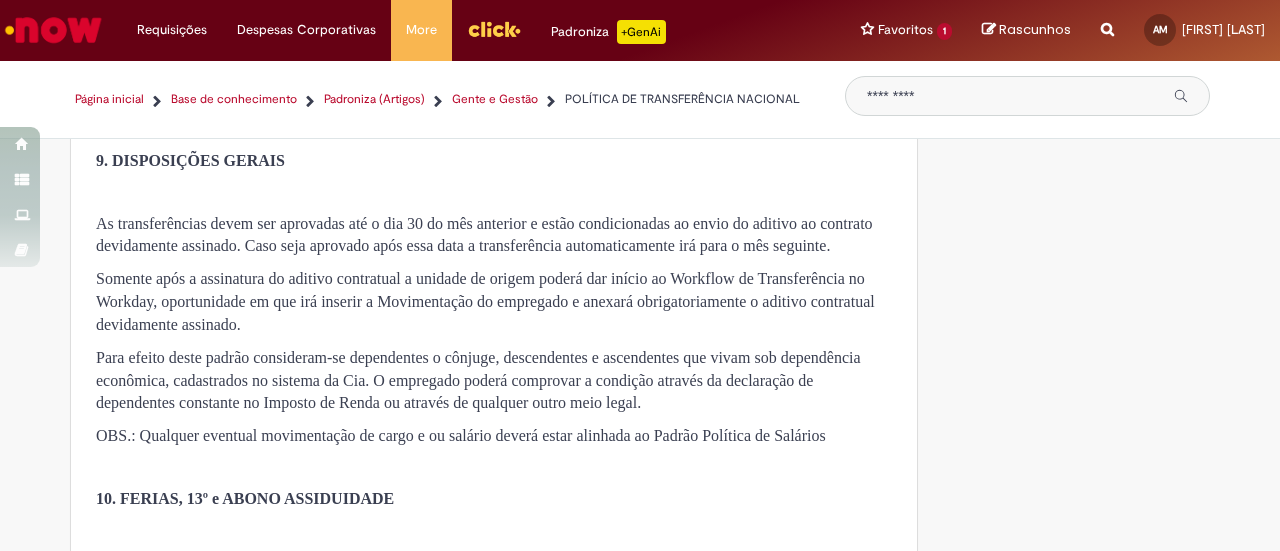 click at bounding box center (494, 130) 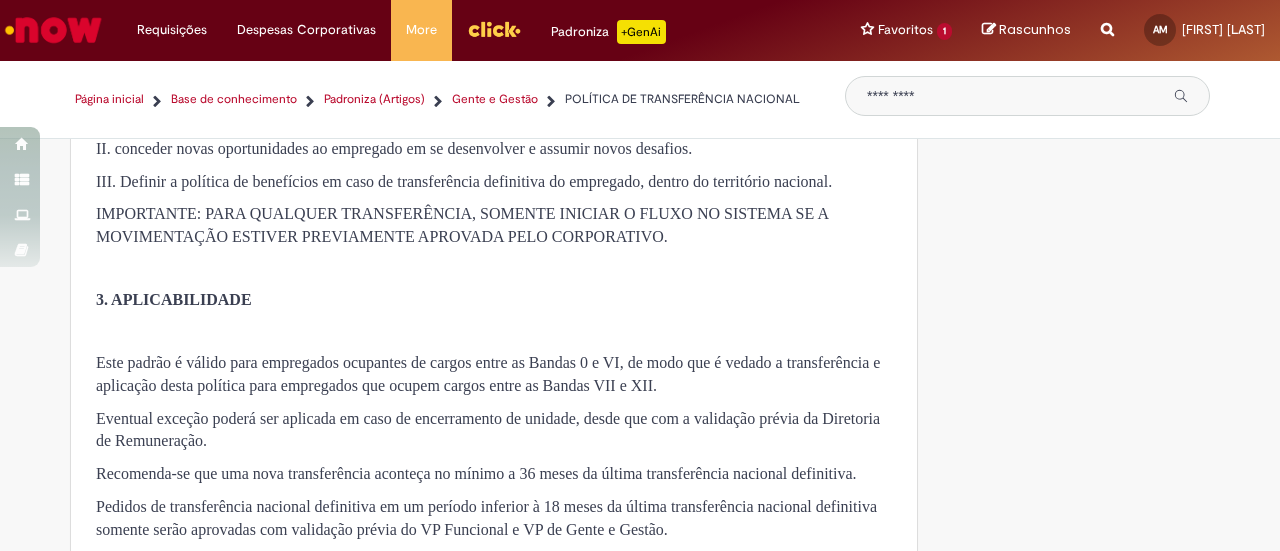 scroll, scrollTop: 500, scrollLeft: 0, axis: vertical 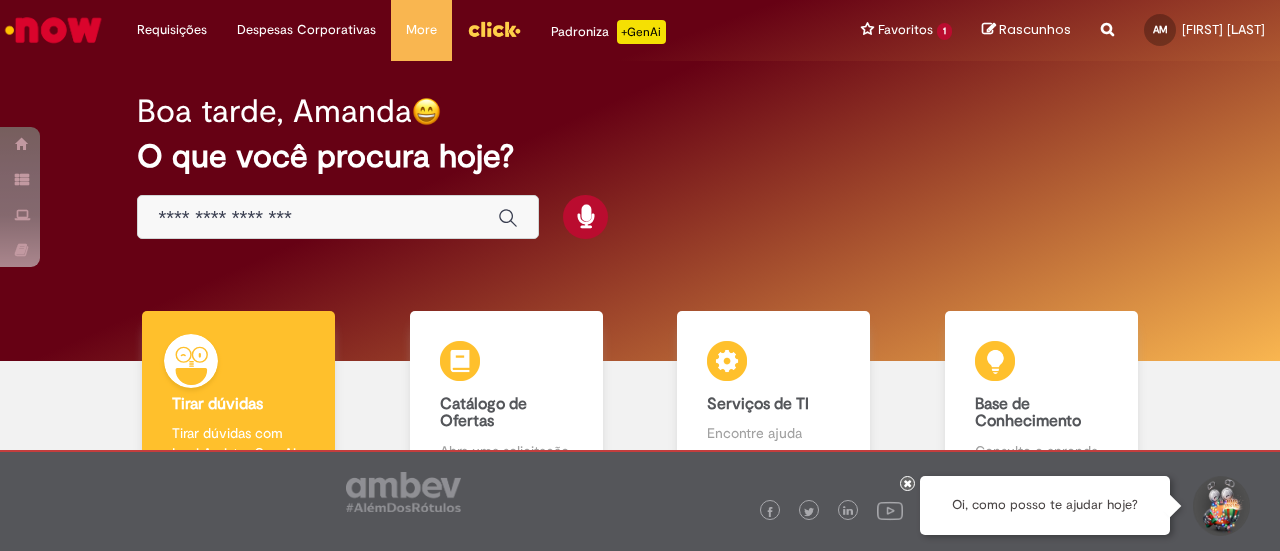 click on "Boa tarde, [FIRST]
O que você procura hoje?" at bounding box center [639, 167] 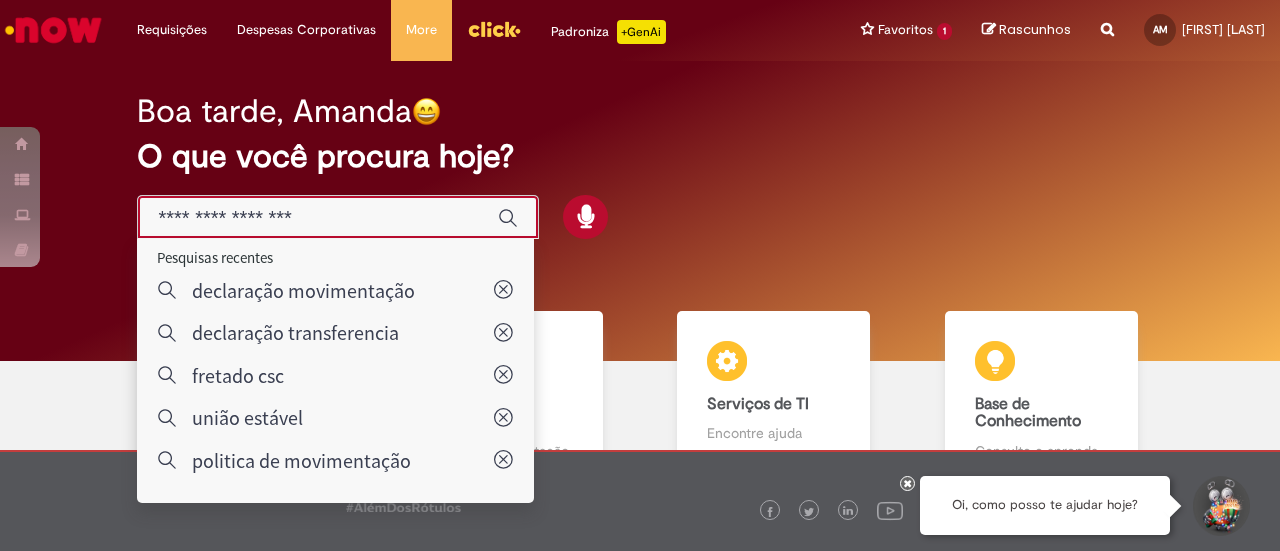 paste on "**********" 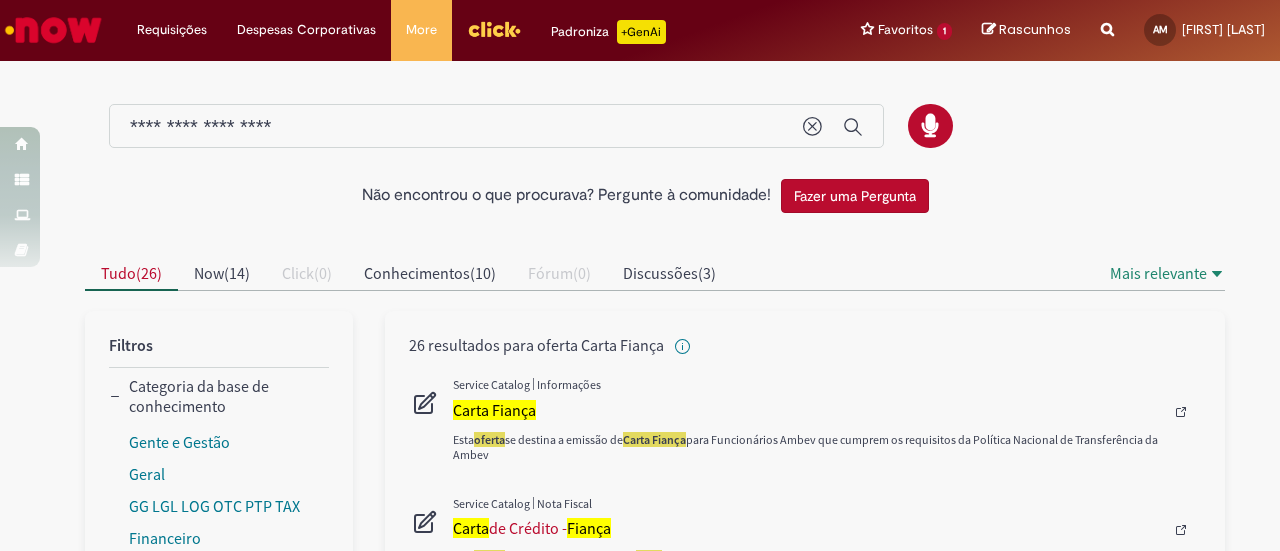 scroll, scrollTop: 100, scrollLeft: 0, axis: vertical 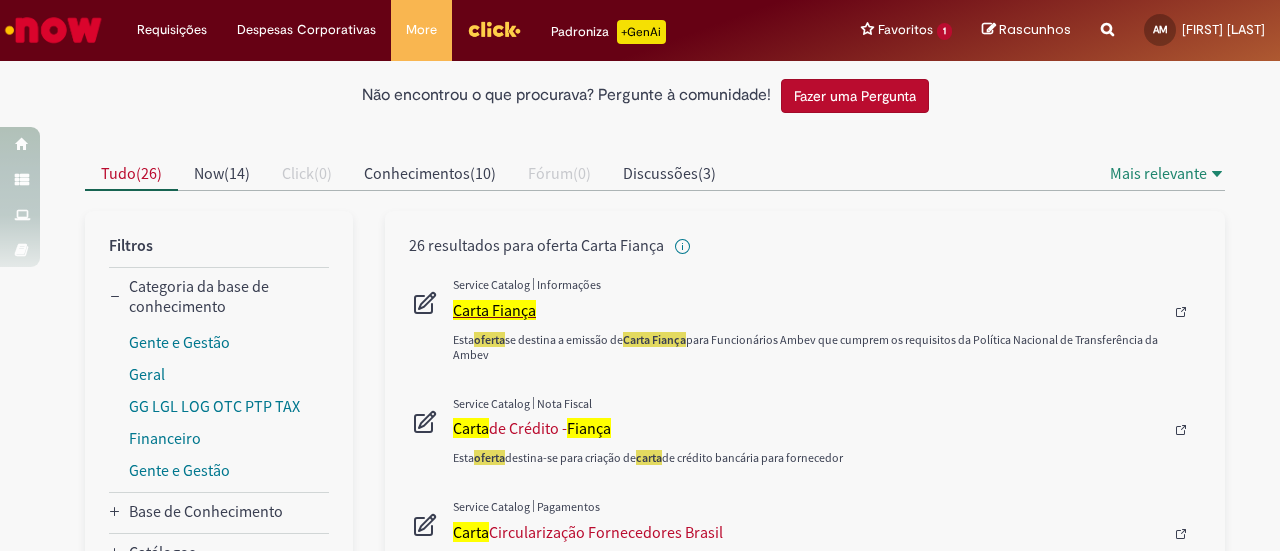 click on "Carta Fiança" at bounding box center [494, 310] 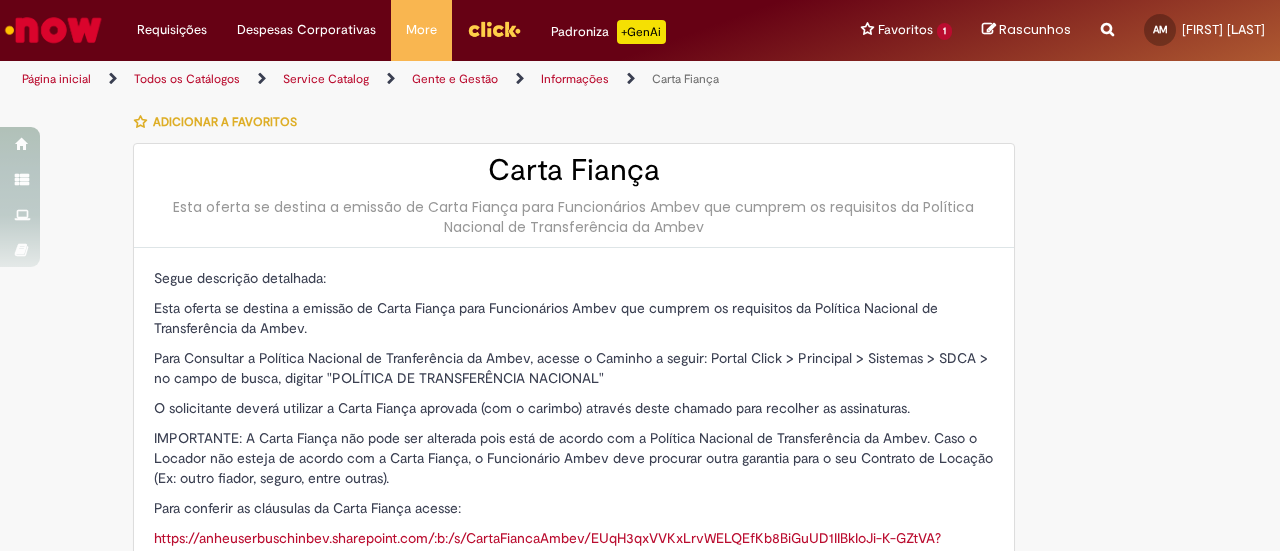 type on "********" 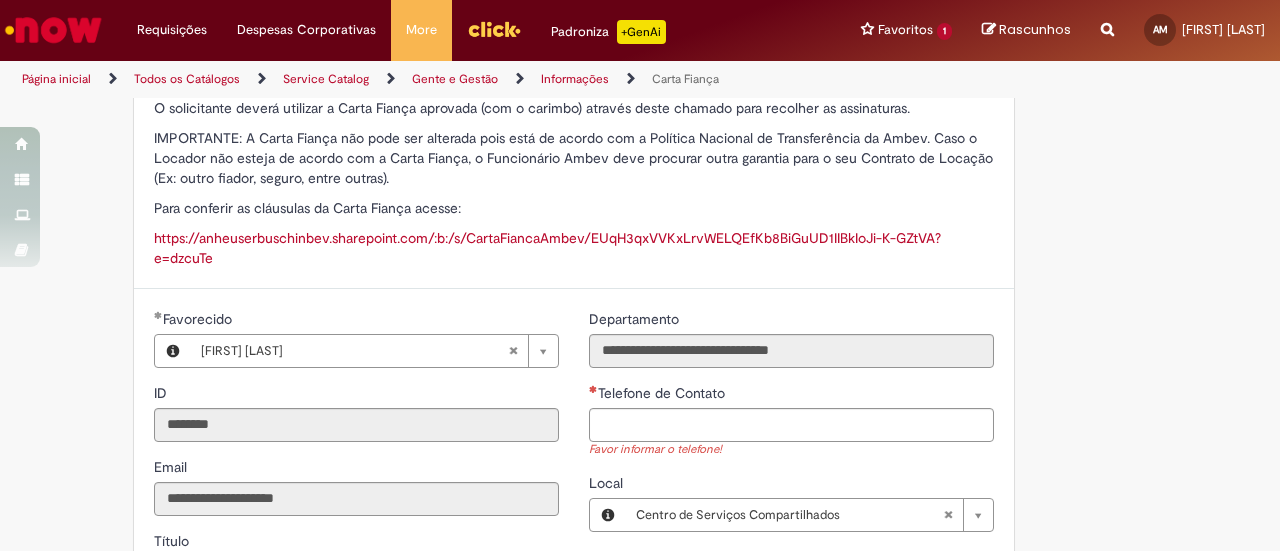 scroll, scrollTop: 400, scrollLeft: 0, axis: vertical 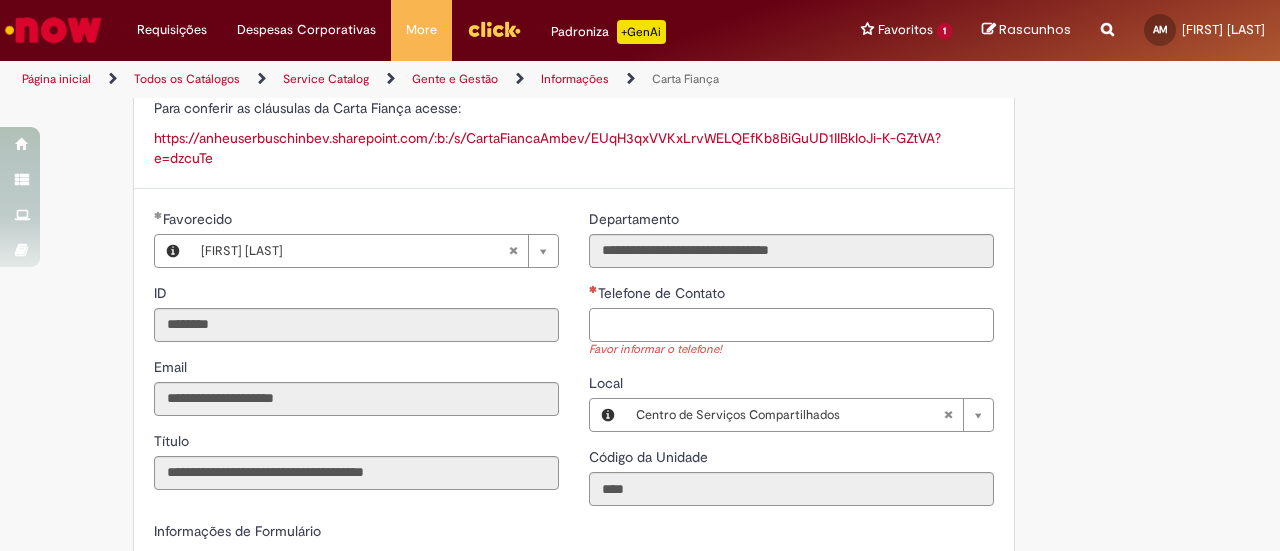 click on "Telefone de Contato" at bounding box center (791, 325) 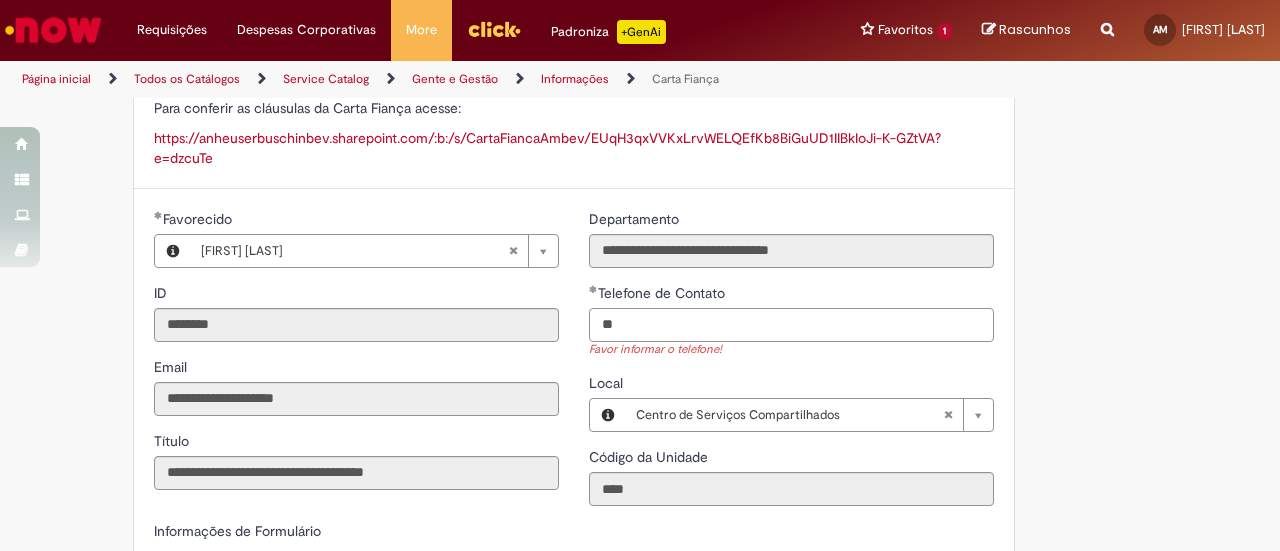 type on "**********" 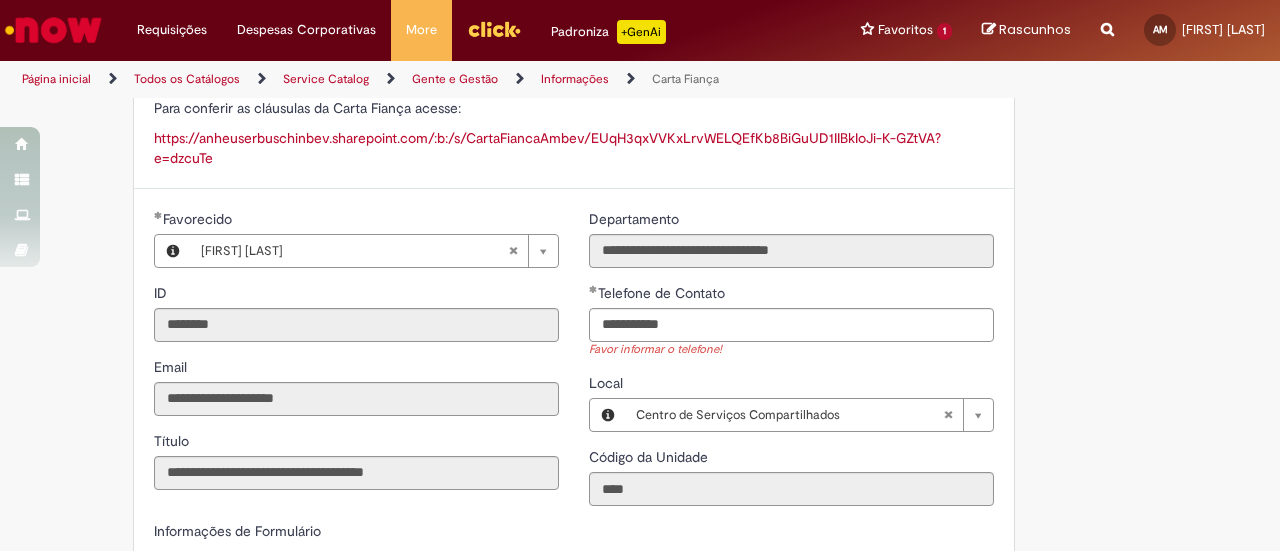 type on "**********" 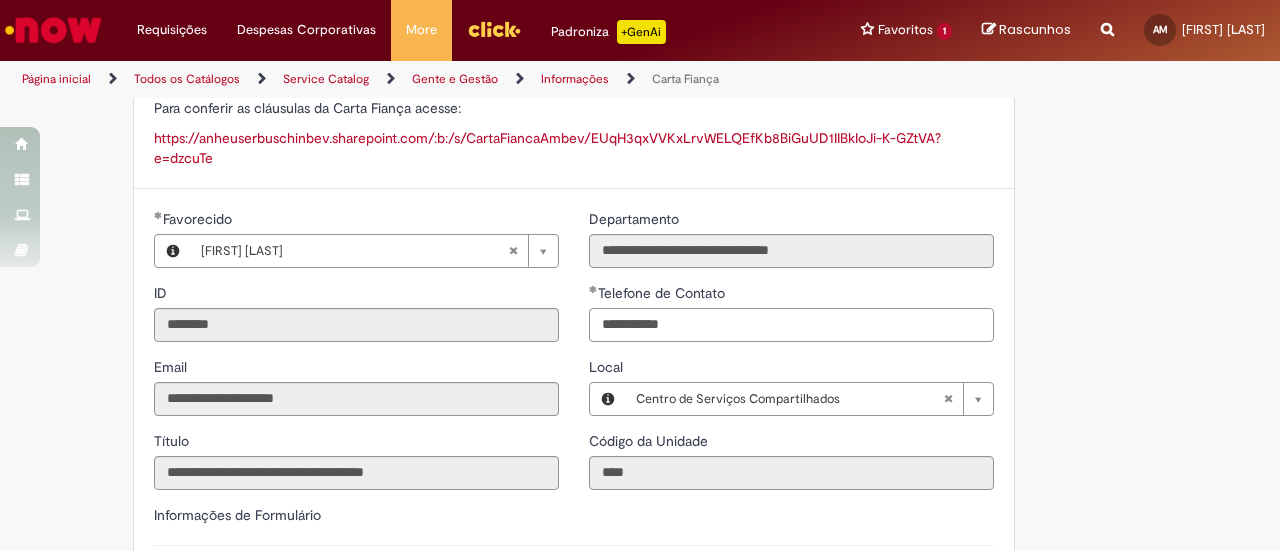 type on "**********" 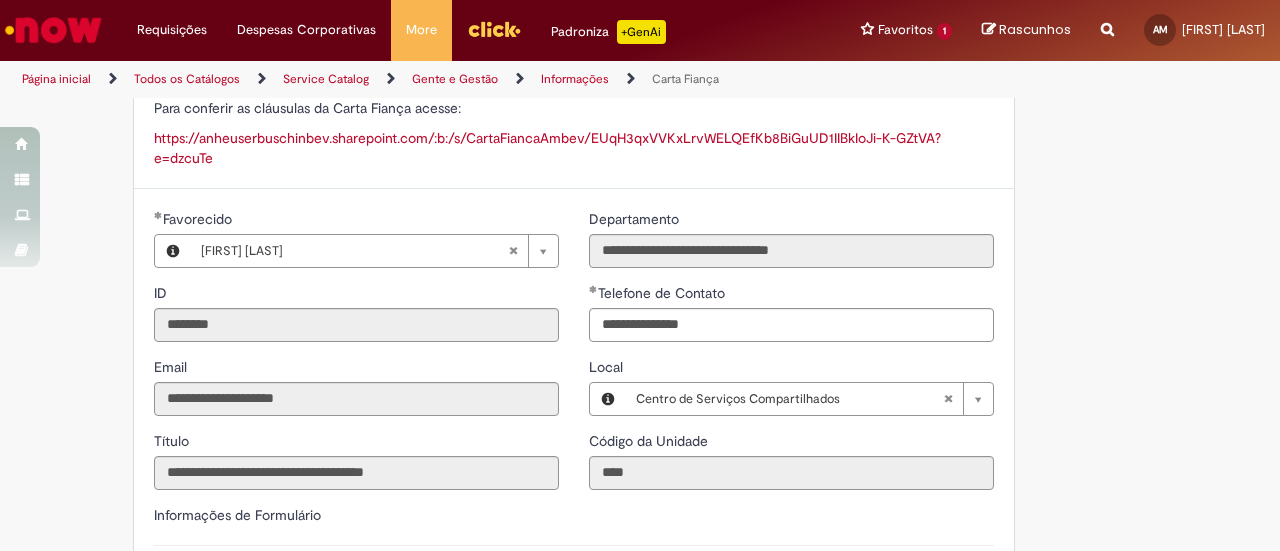 click on "**********" at bounding box center [791, 357] 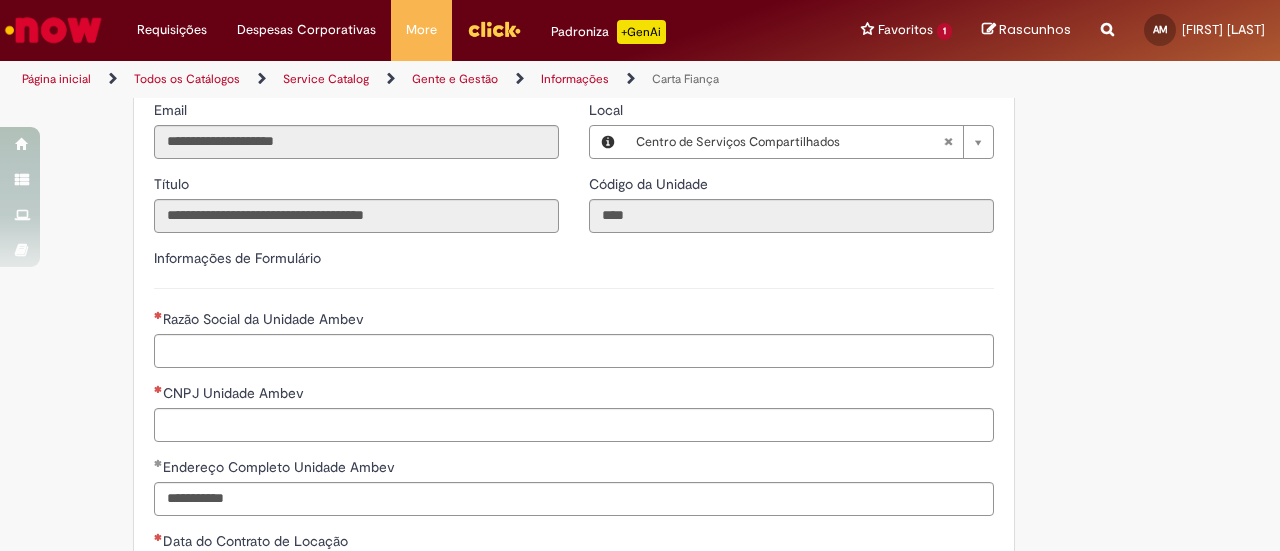 scroll, scrollTop: 700, scrollLeft: 0, axis: vertical 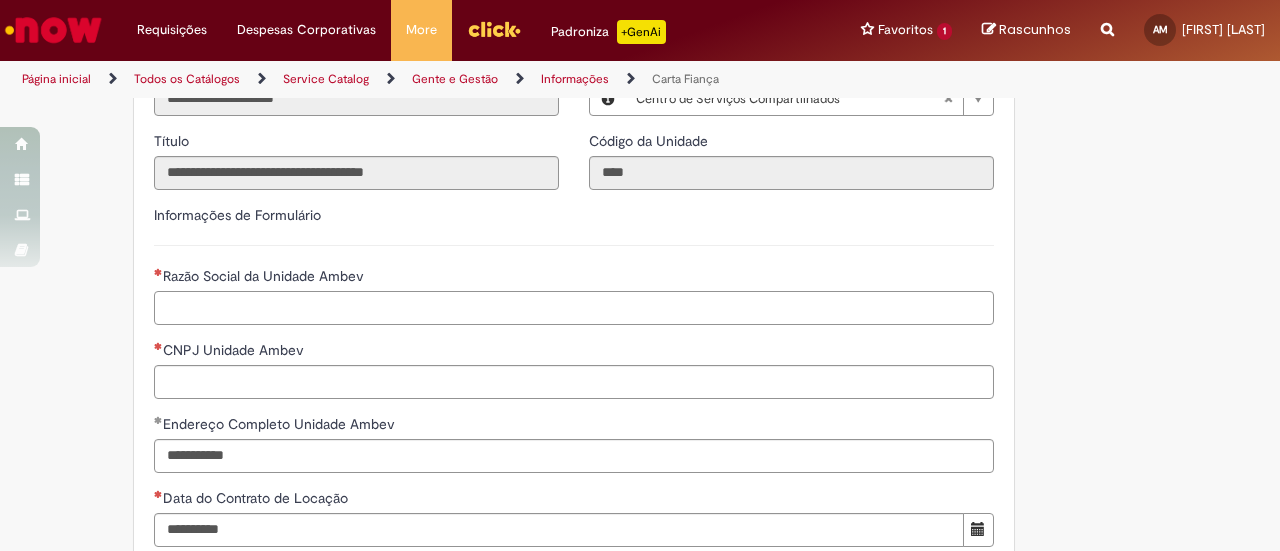 click on "Razão Social da Unidade Ambev" at bounding box center [574, 308] 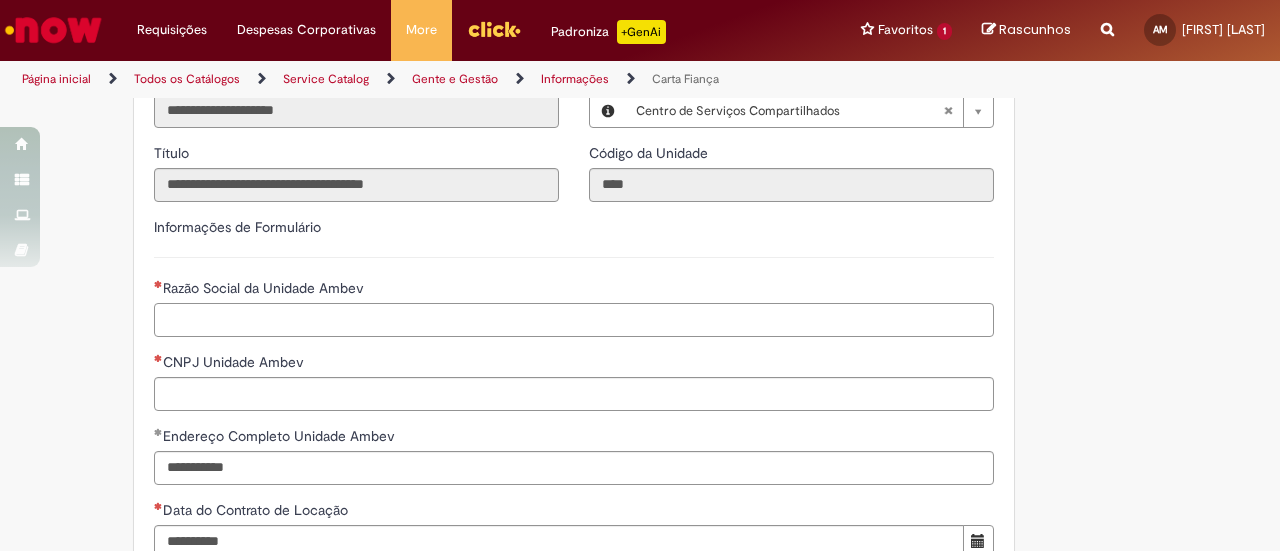 scroll, scrollTop: 669, scrollLeft: 0, axis: vertical 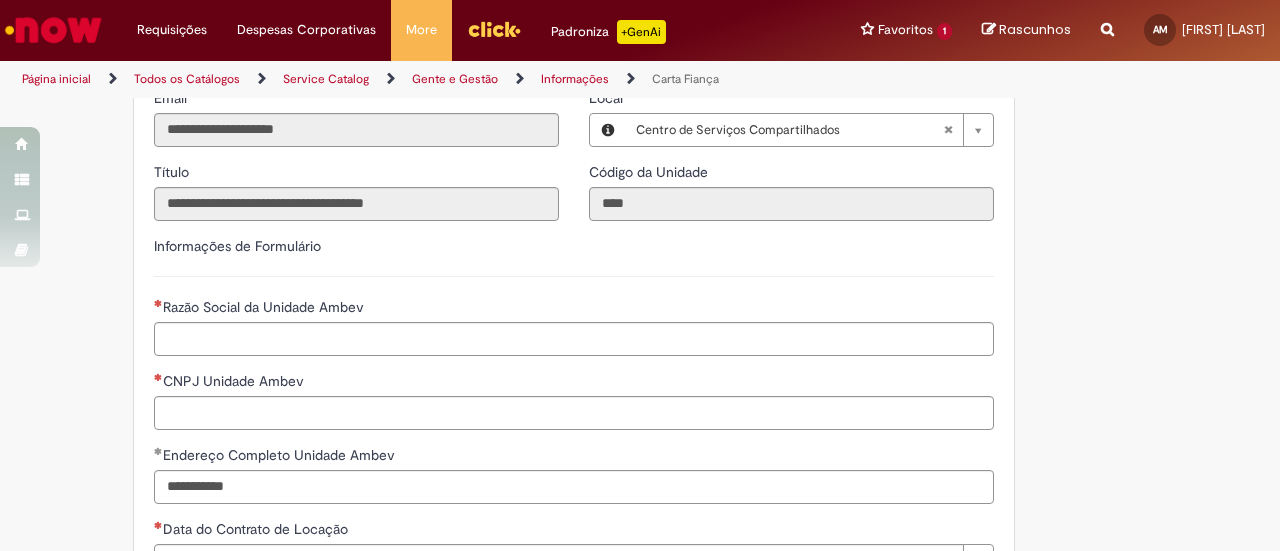 click on "Razão Social da Unidade Ambev" at bounding box center [574, 309] 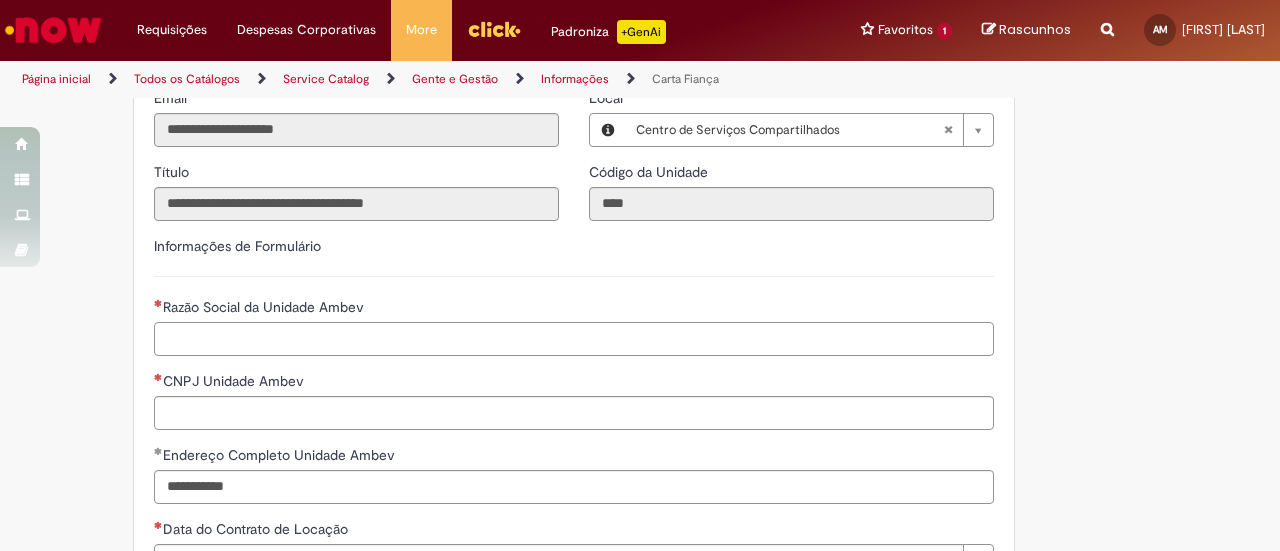 click on "Razão Social da Unidade Ambev" at bounding box center (574, 339) 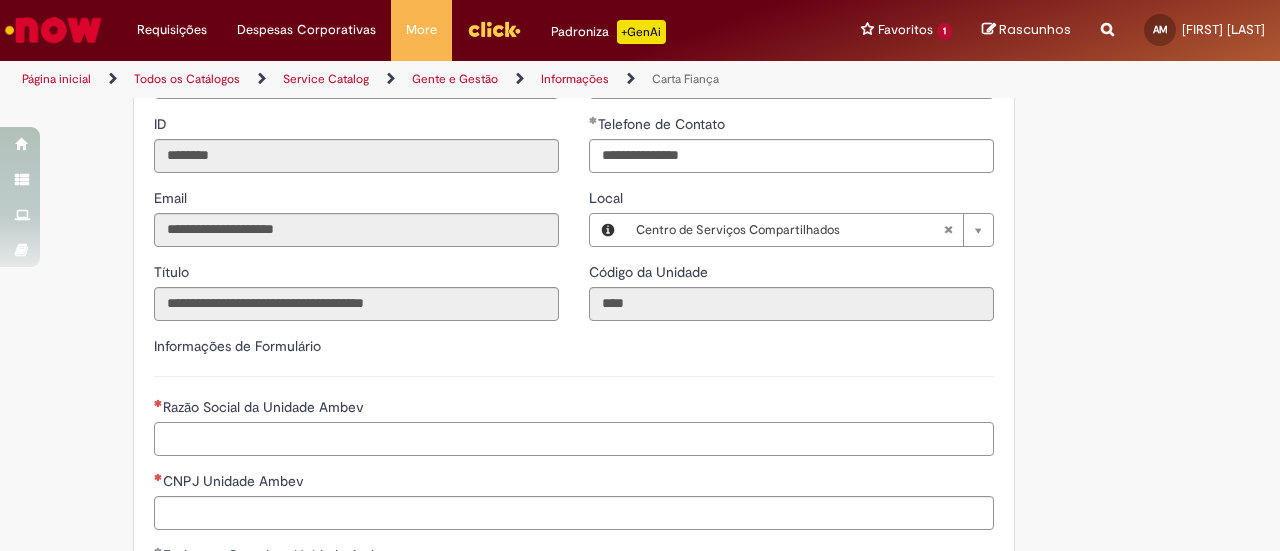 click on "Razão Social da Unidade Ambev" at bounding box center [574, 439] 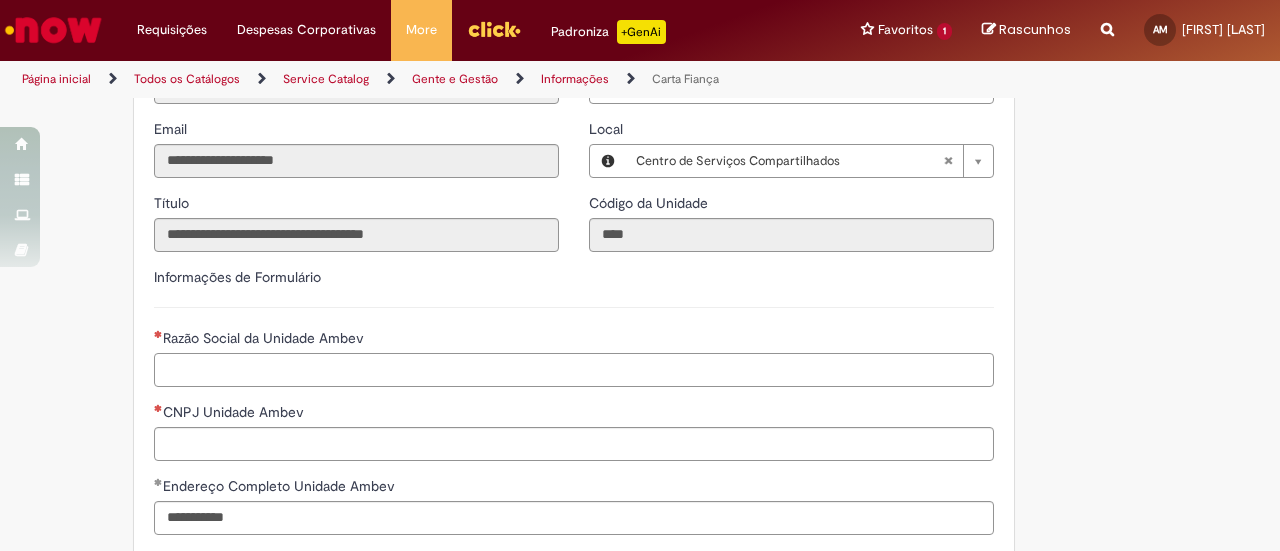 scroll, scrollTop: 669, scrollLeft: 0, axis: vertical 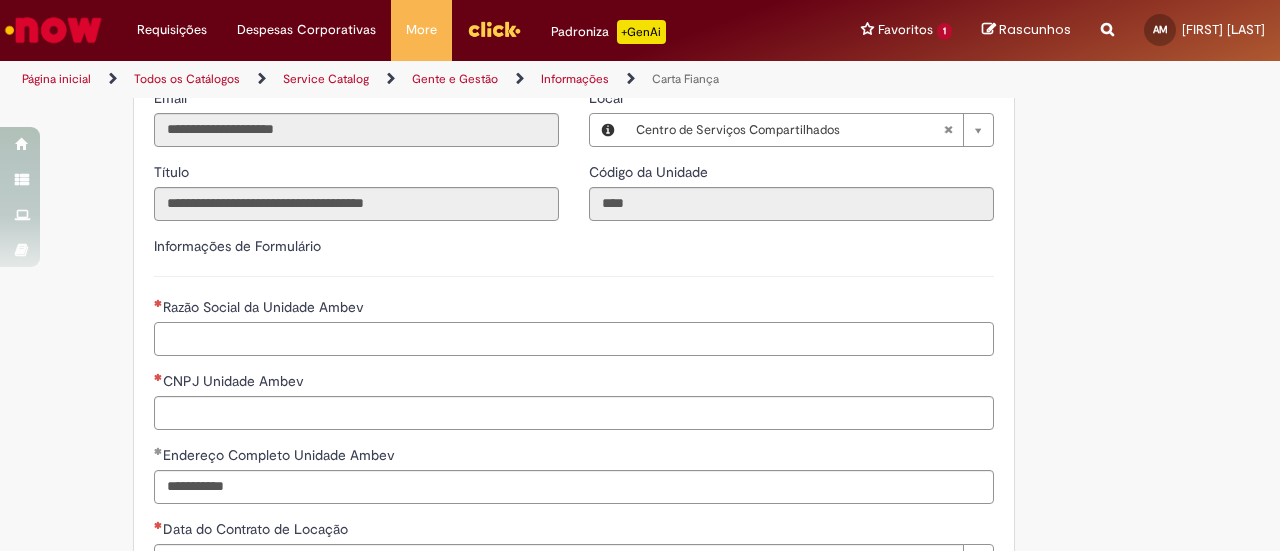 click on "Razão Social da Unidade Ambev" at bounding box center (574, 339) 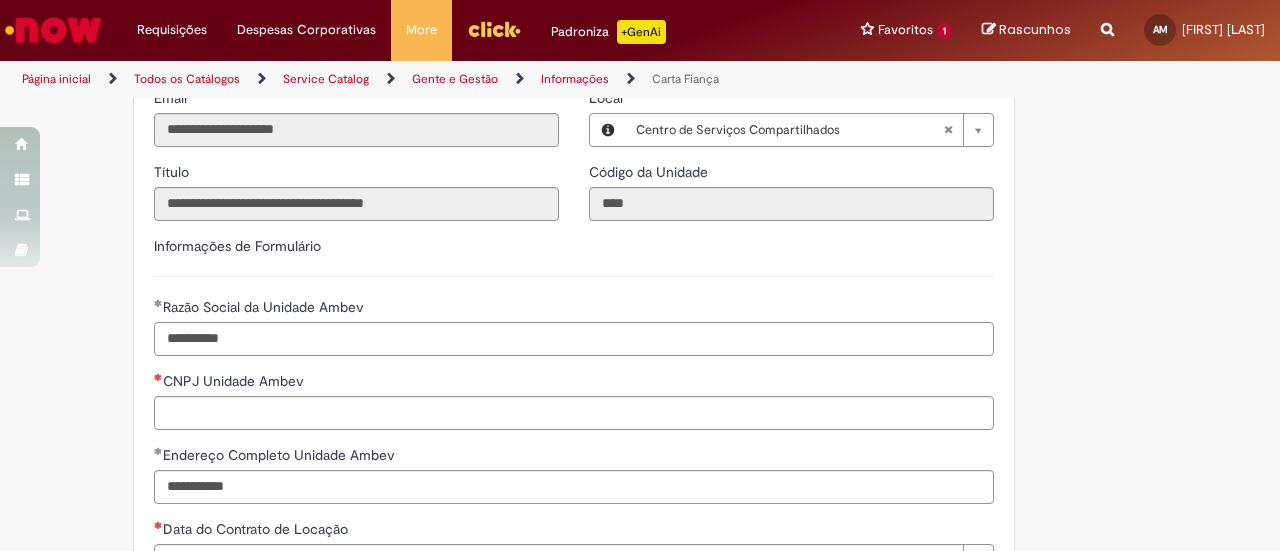 type on "**********" 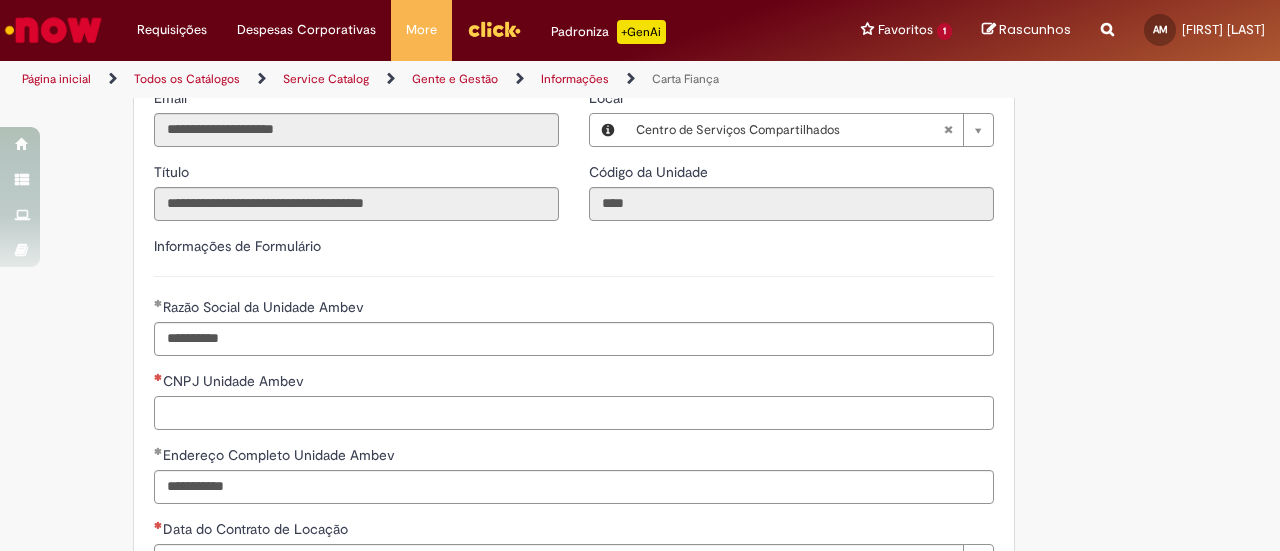 click on "CNPJ Unidade Ambev" at bounding box center [574, 413] 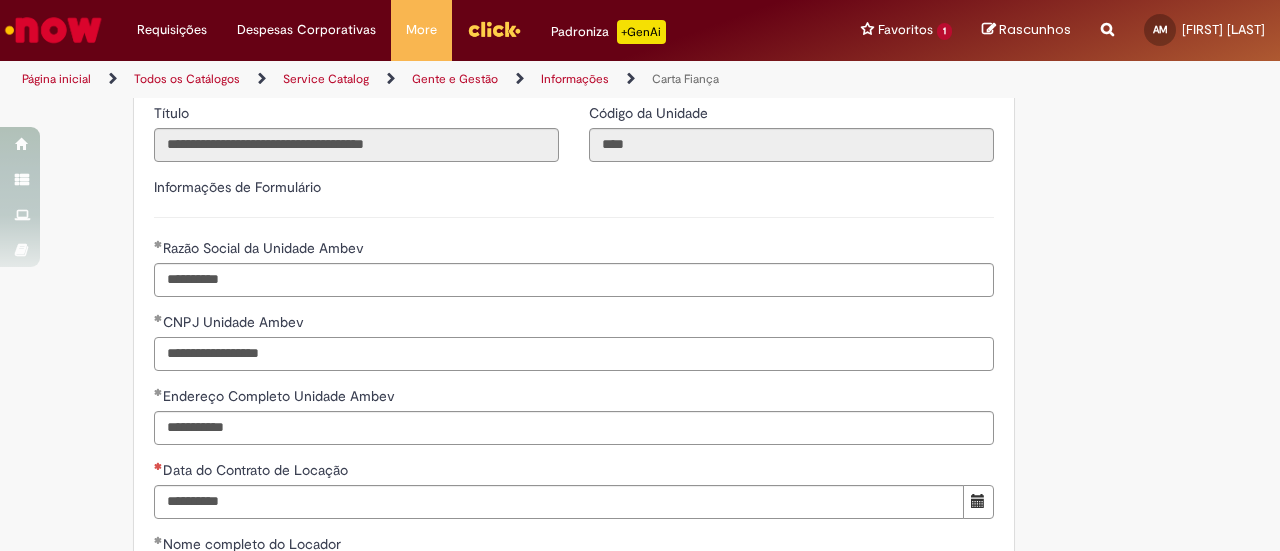 scroll, scrollTop: 769, scrollLeft: 0, axis: vertical 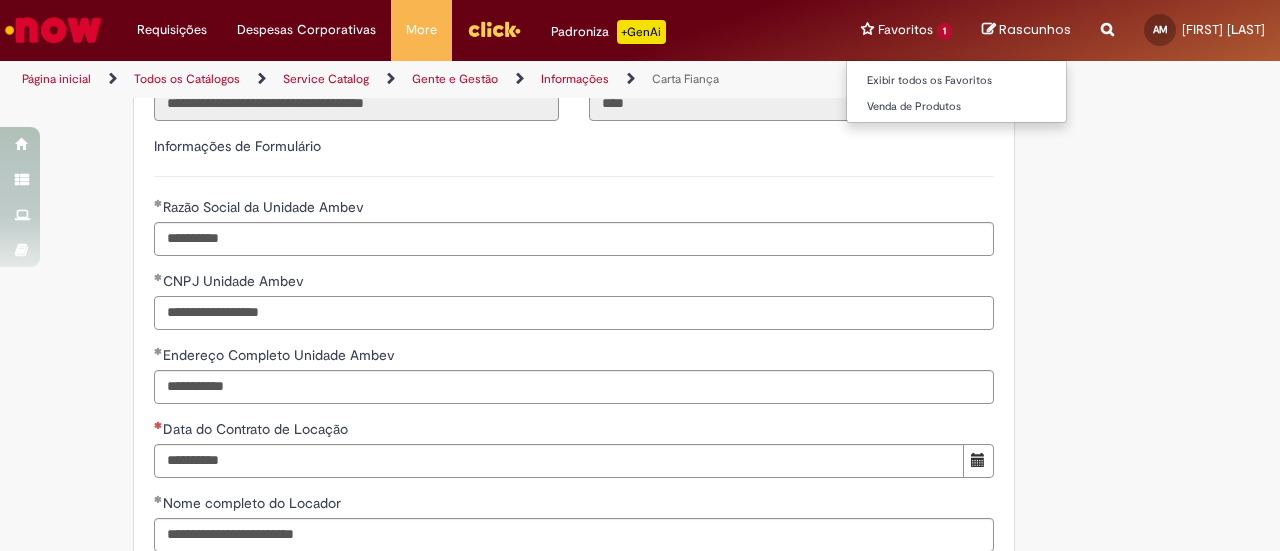 type on "**********" 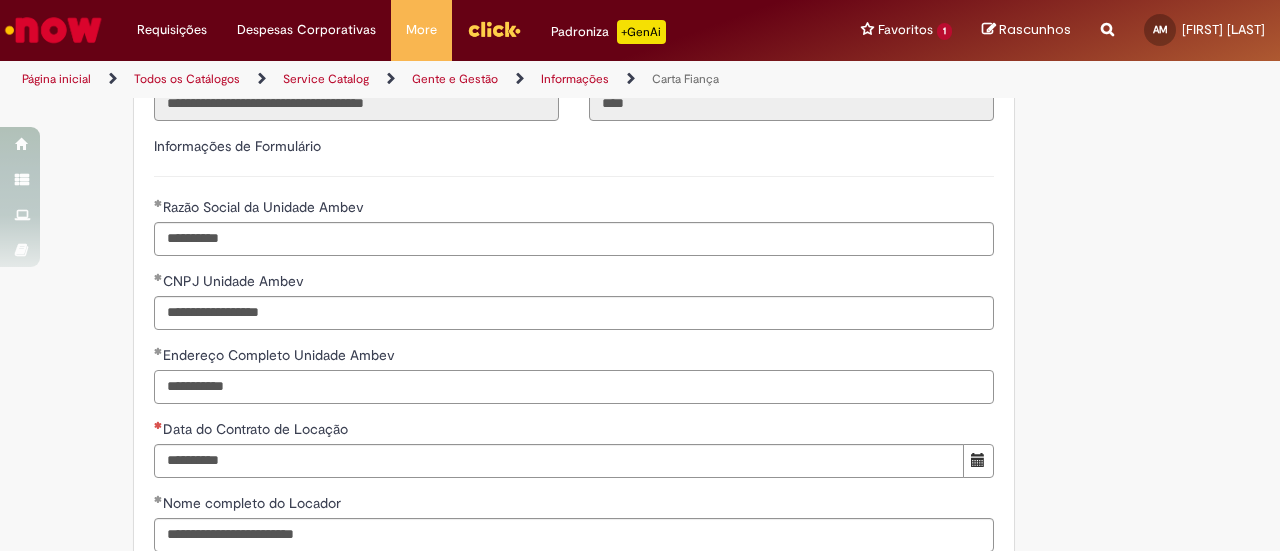 drag, startPoint x: 238, startPoint y: 382, endPoint x: 150, endPoint y: 383, distance: 88.005684 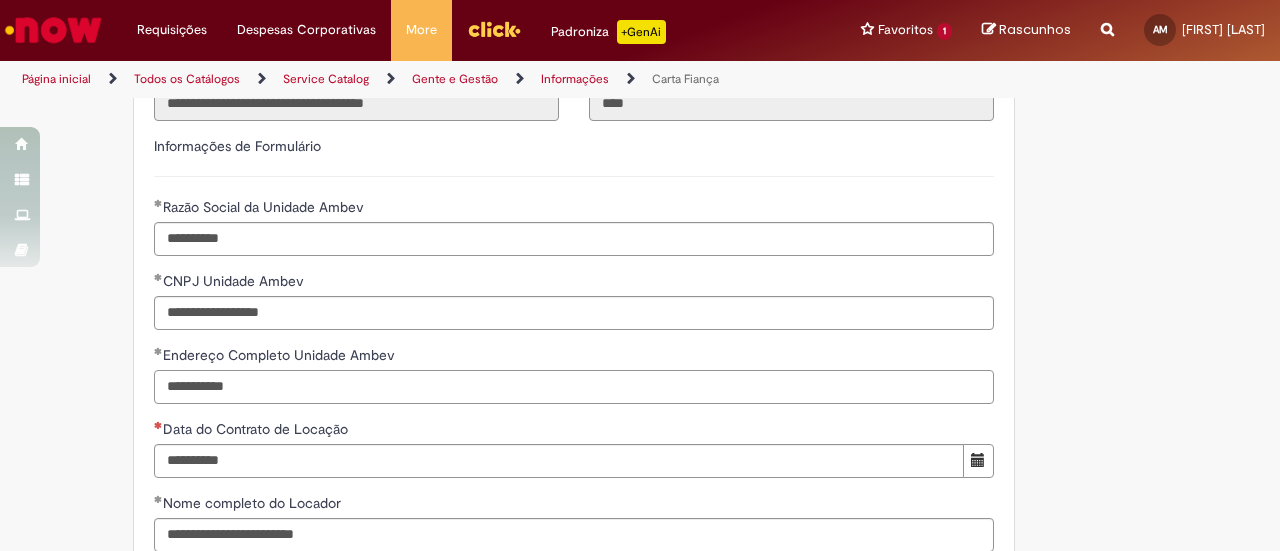paste on "**********" 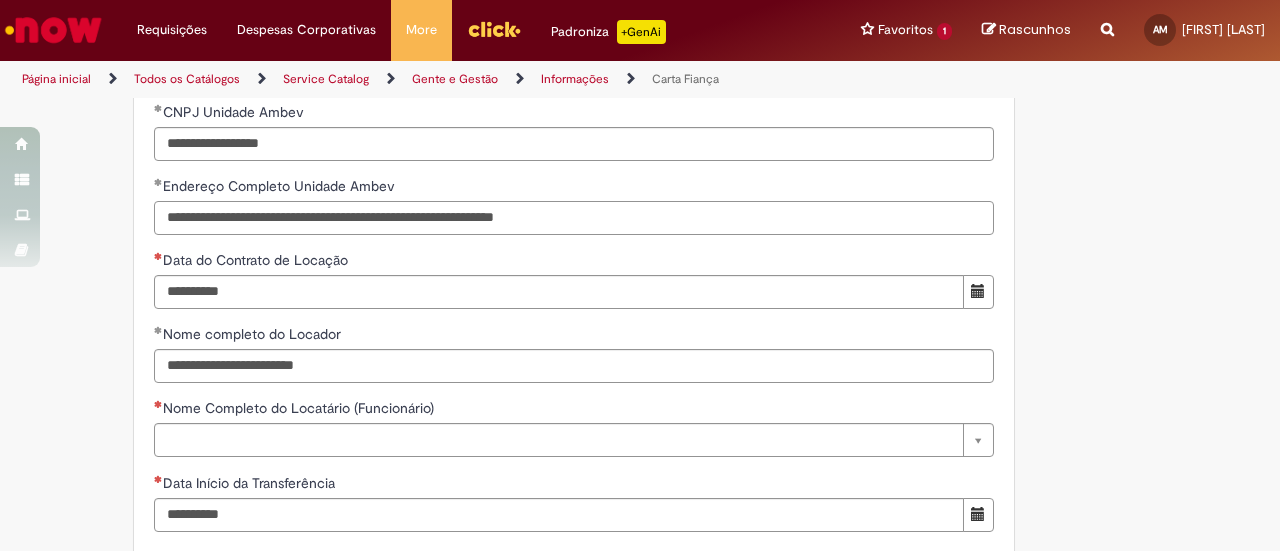 scroll, scrollTop: 969, scrollLeft: 0, axis: vertical 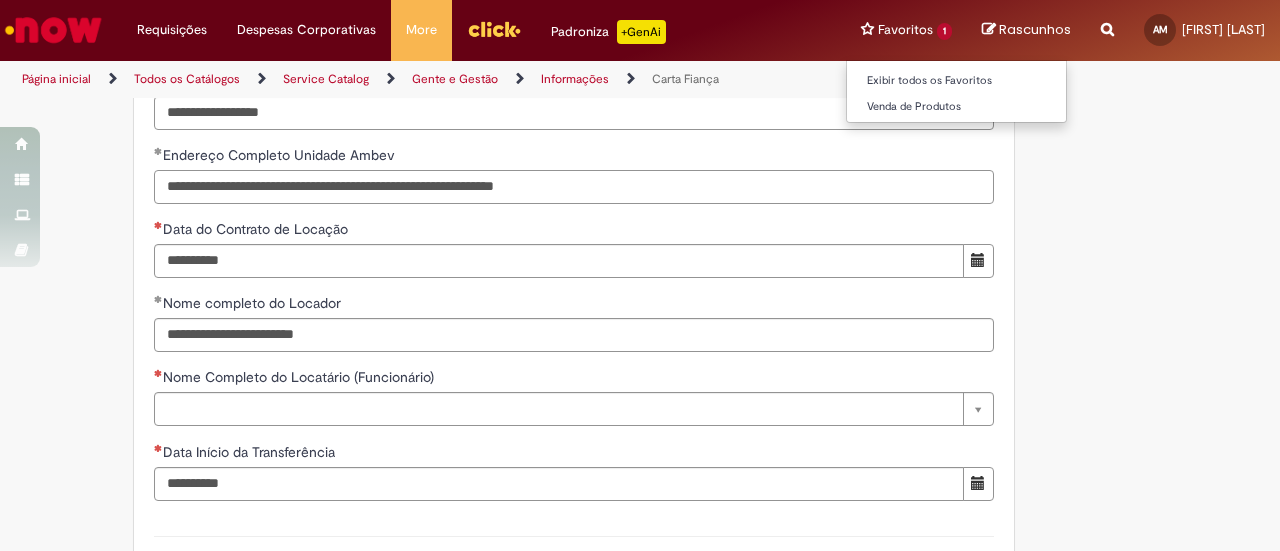 type on "**********" 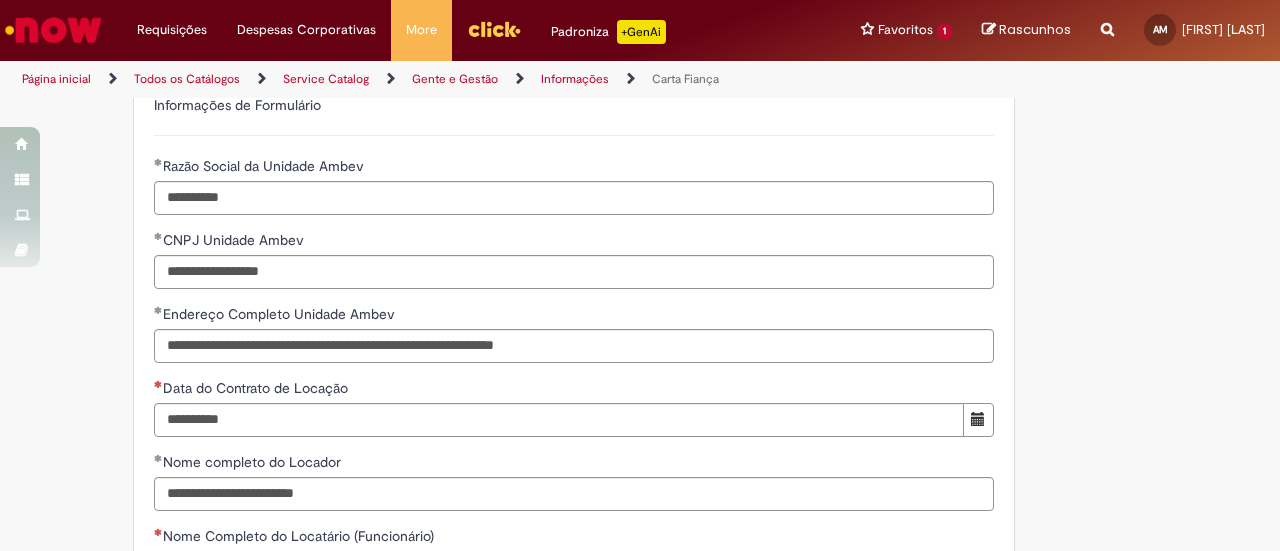 scroll, scrollTop: 769, scrollLeft: 0, axis: vertical 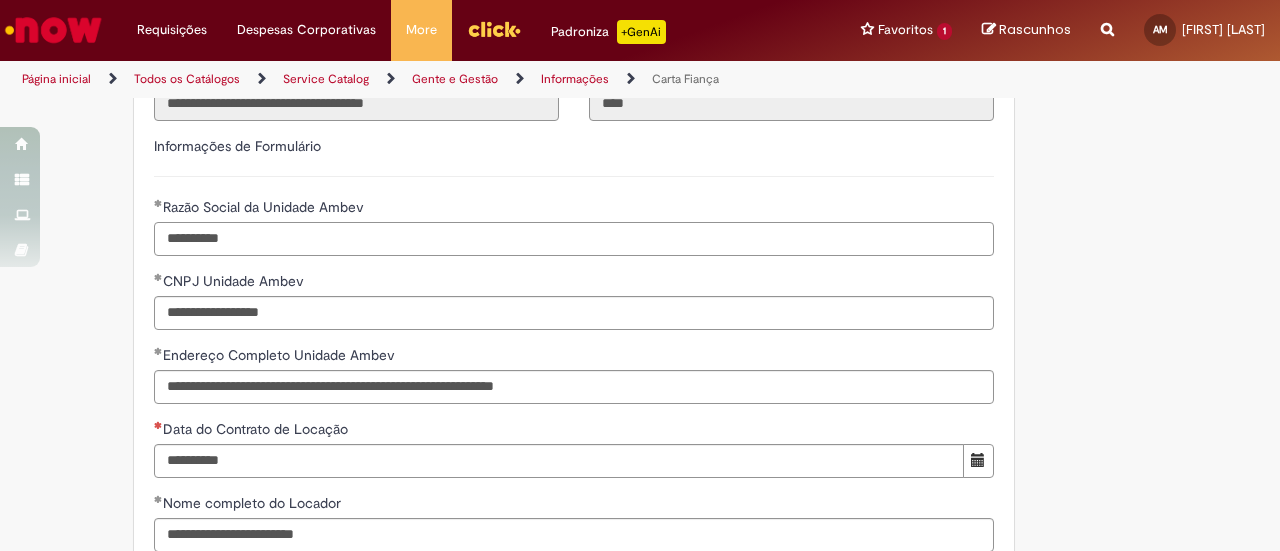 drag, startPoint x: 300, startPoint y: 239, endPoint x: 78, endPoint y: 227, distance: 222.32408 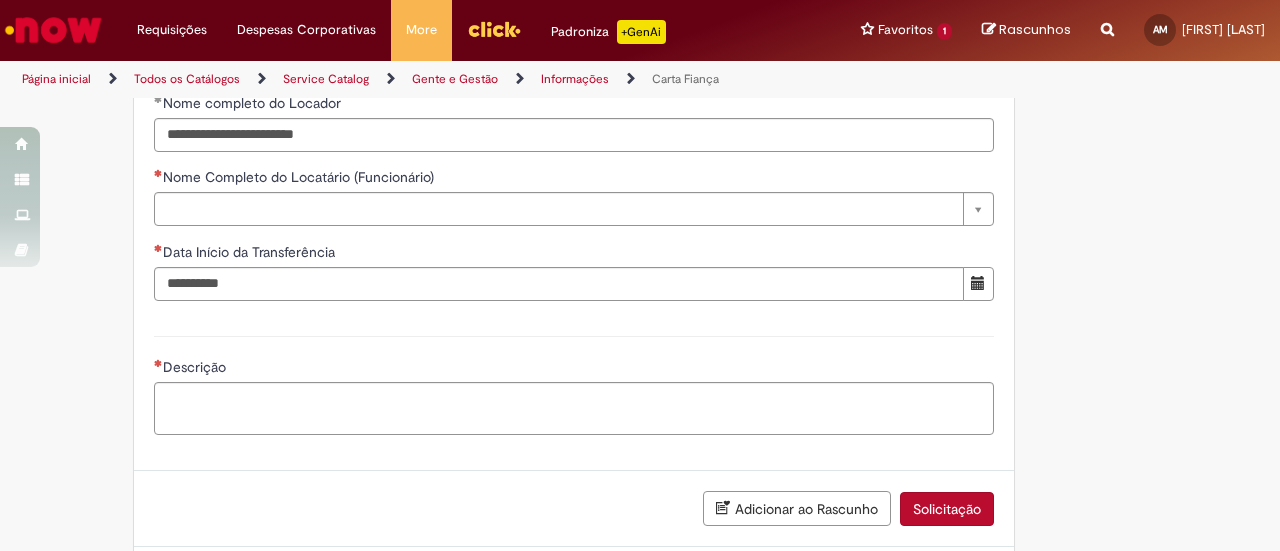 scroll, scrollTop: 1269, scrollLeft: 0, axis: vertical 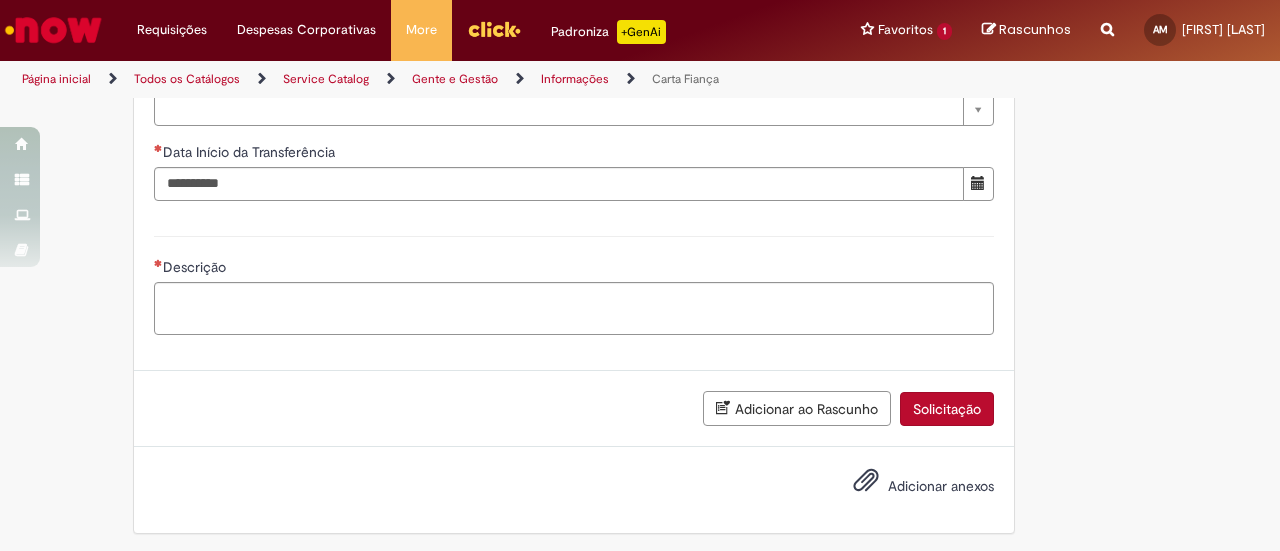 click on "Adicionar ao Rascunho" at bounding box center (797, 408) 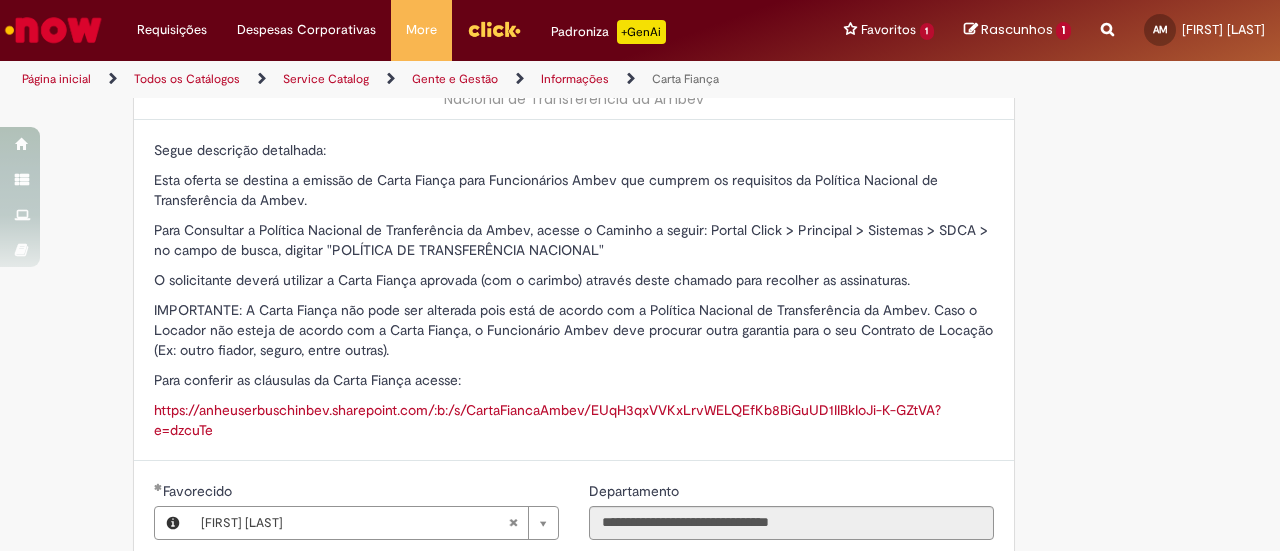scroll, scrollTop: 0, scrollLeft: 0, axis: both 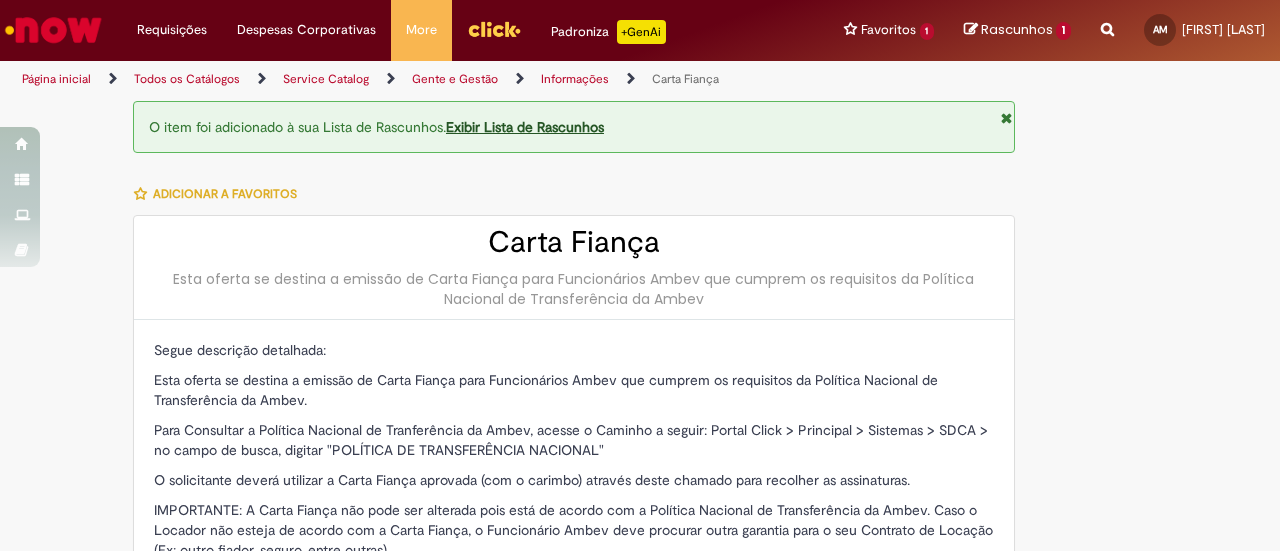 click on "Informações" at bounding box center (575, 79) 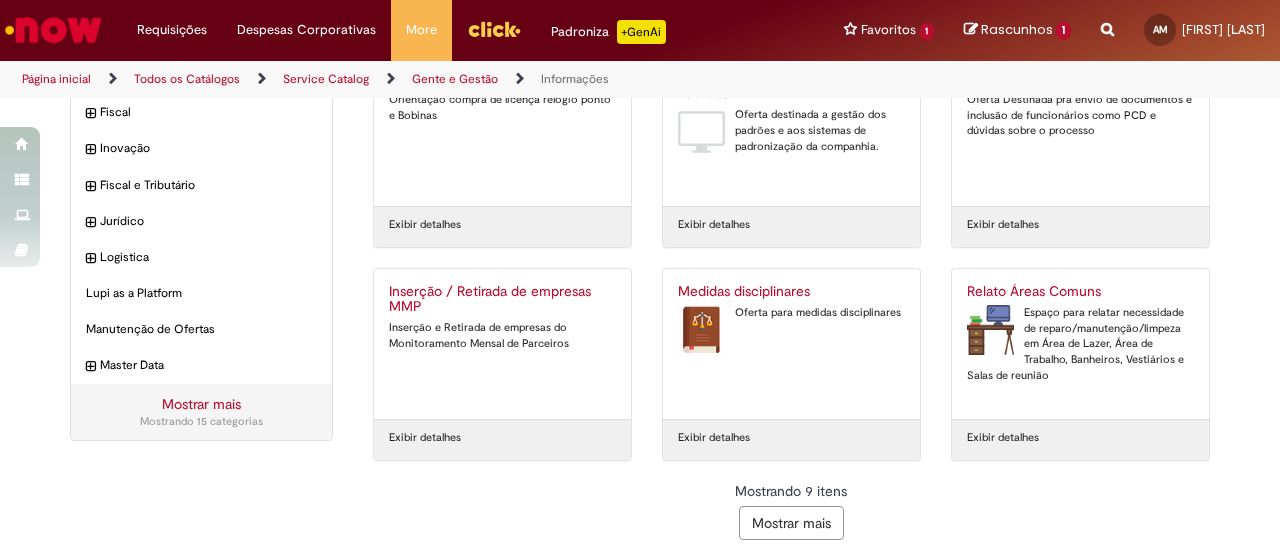 scroll, scrollTop: 321, scrollLeft: 0, axis: vertical 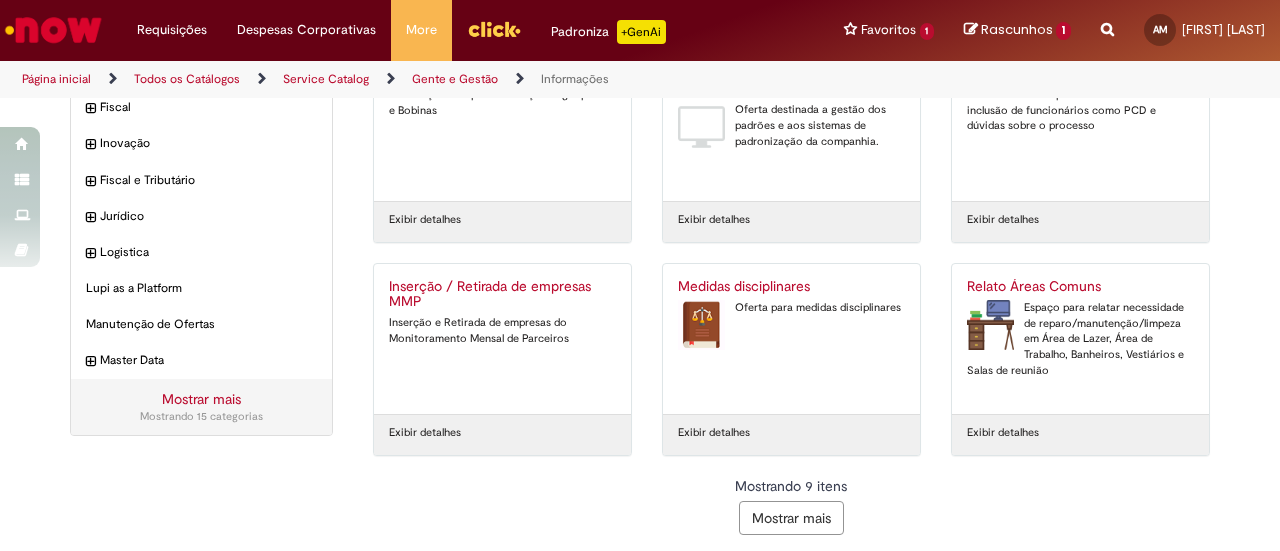 click on "Mostrar mais" at bounding box center [791, 518] 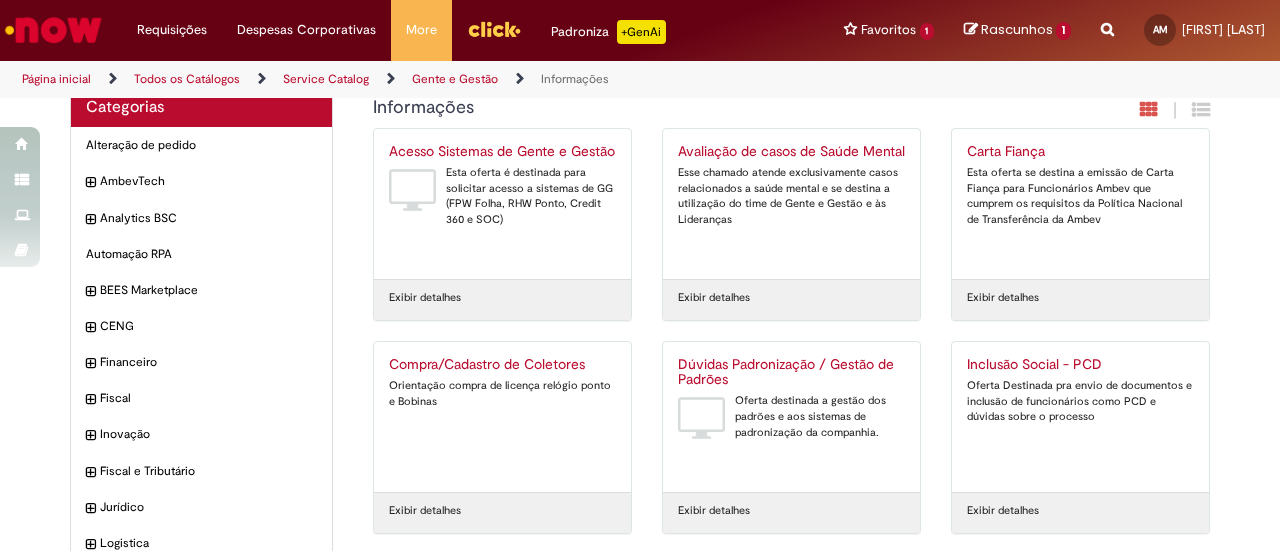 scroll, scrollTop: 0, scrollLeft: 0, axis: both 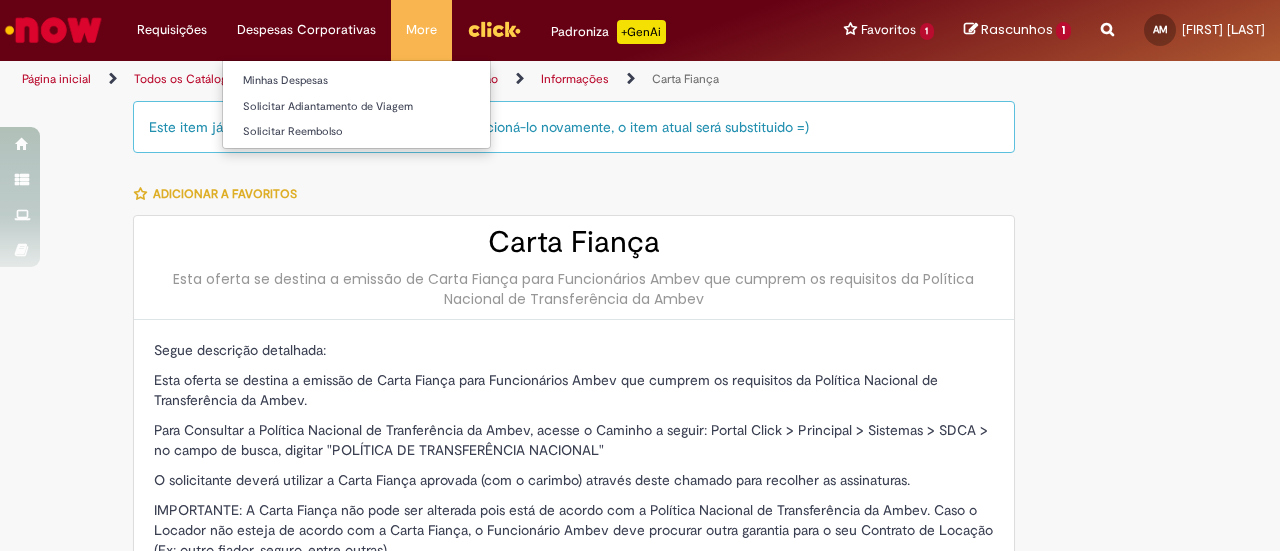 type on "********" 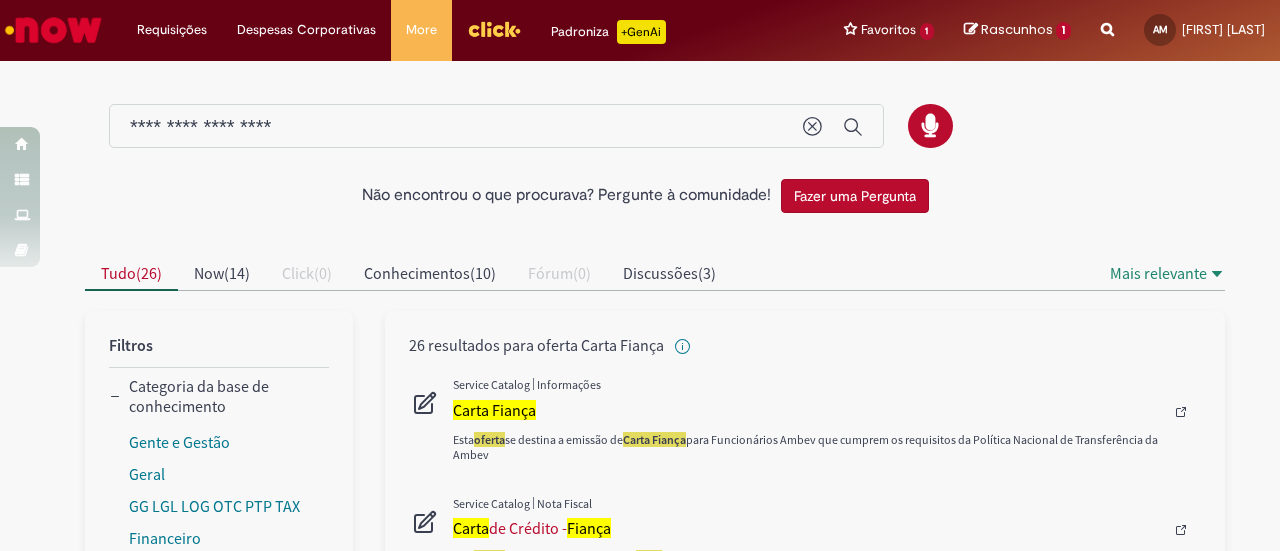 click at bounding box center (53, 30) 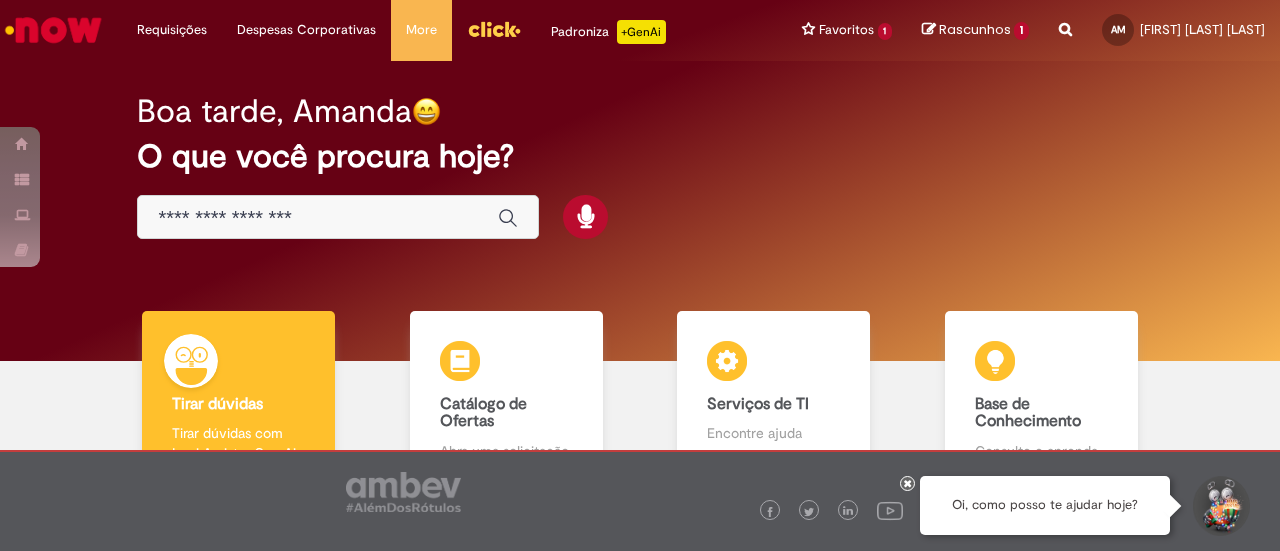 scroll, scrollTop: 0, scrollLeft: 0, axis: both 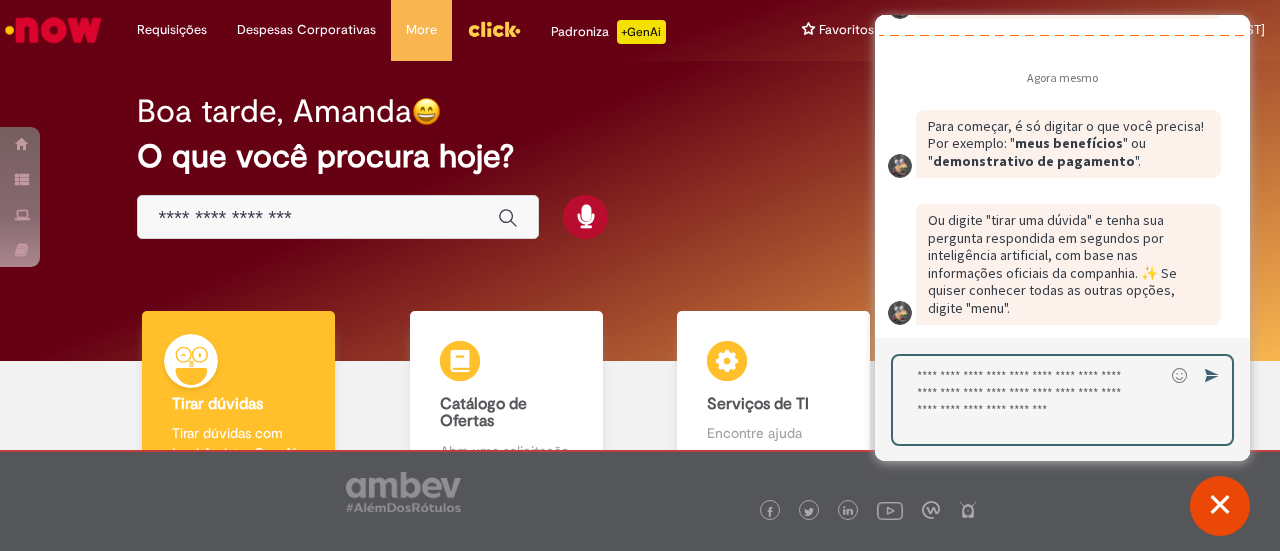 click at bounding box center (1028, 400) 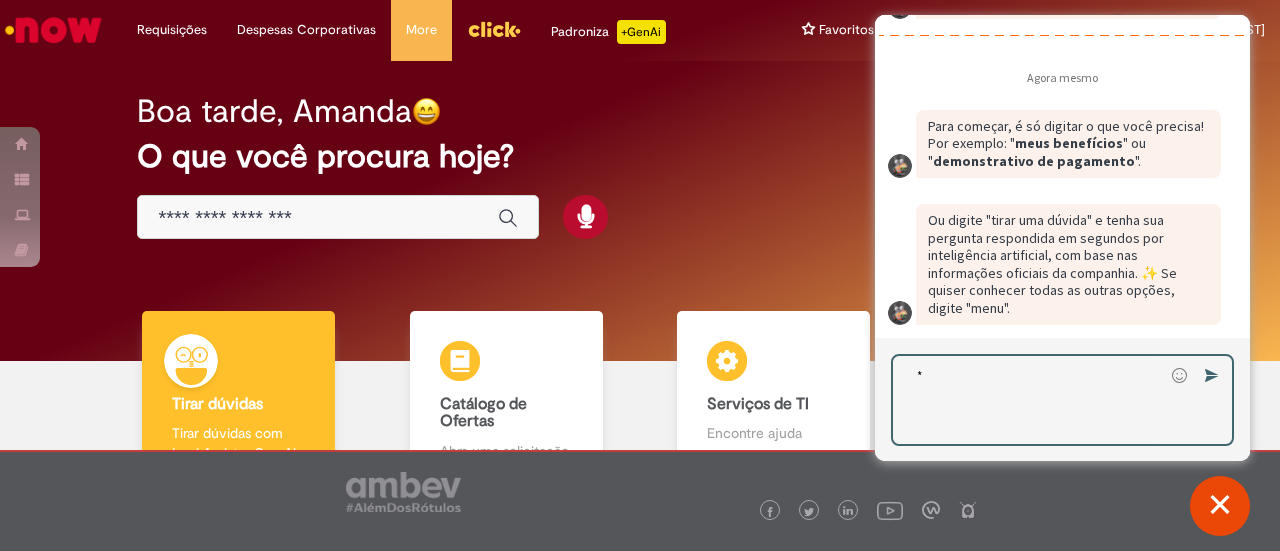 scroll, scrollTop: 36, scrollLeft: 0, axis: vertical 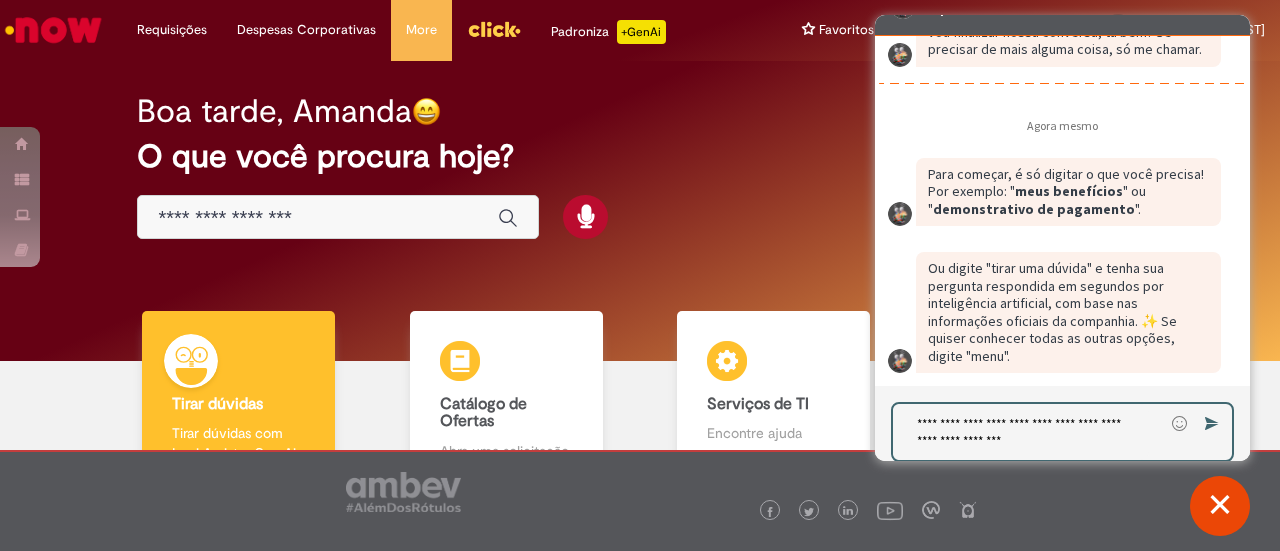 type on "**********" 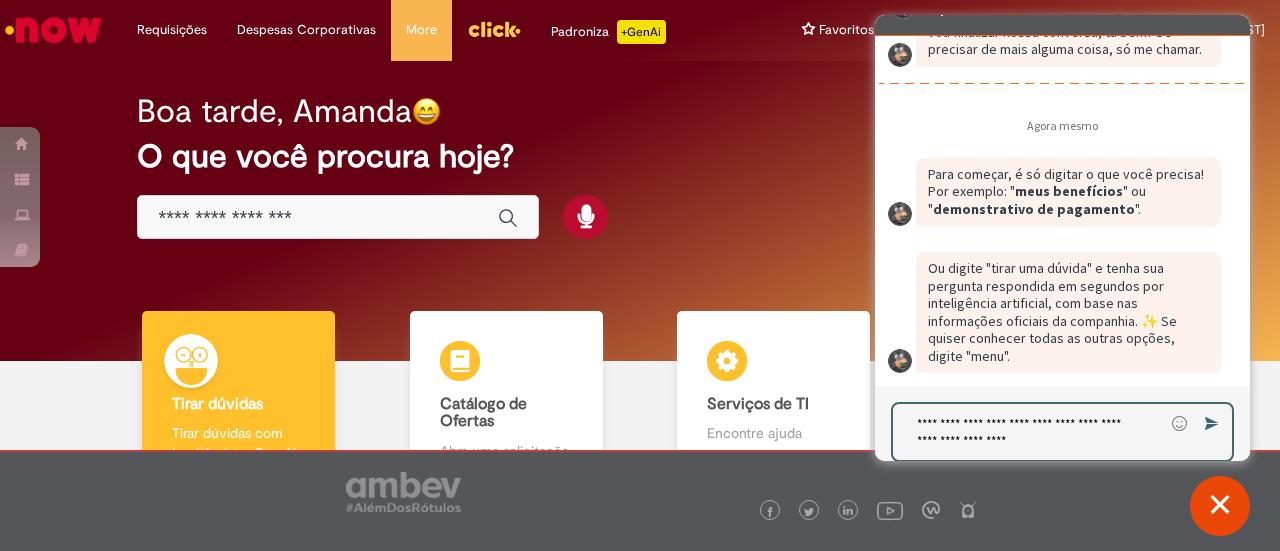 type 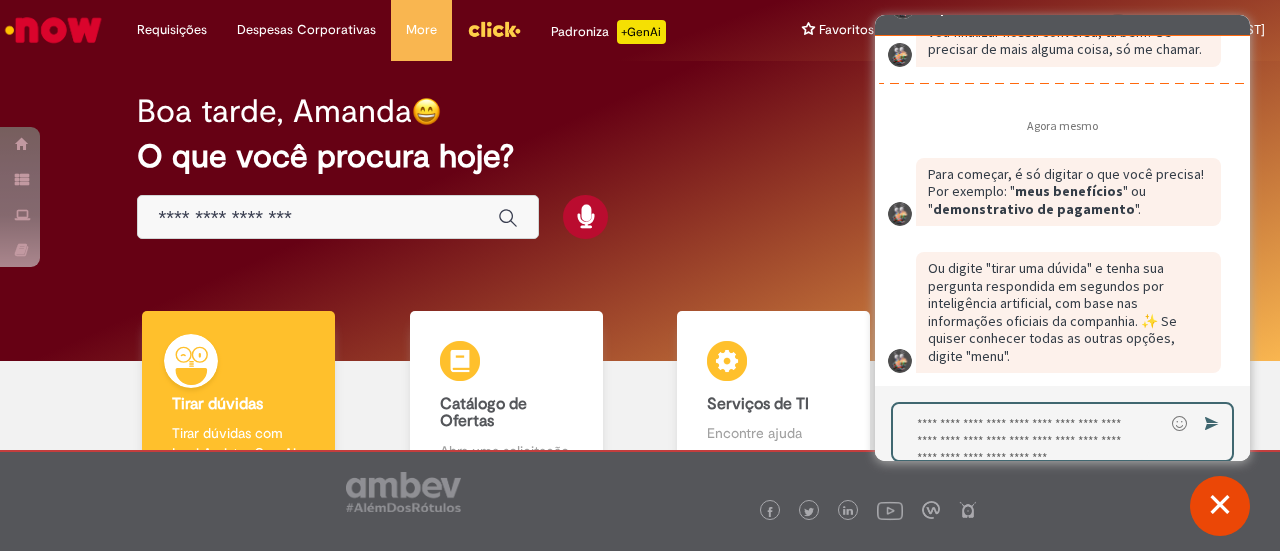 scroll, scrollTop: 34, scrollLeft: 0, axis: vertical 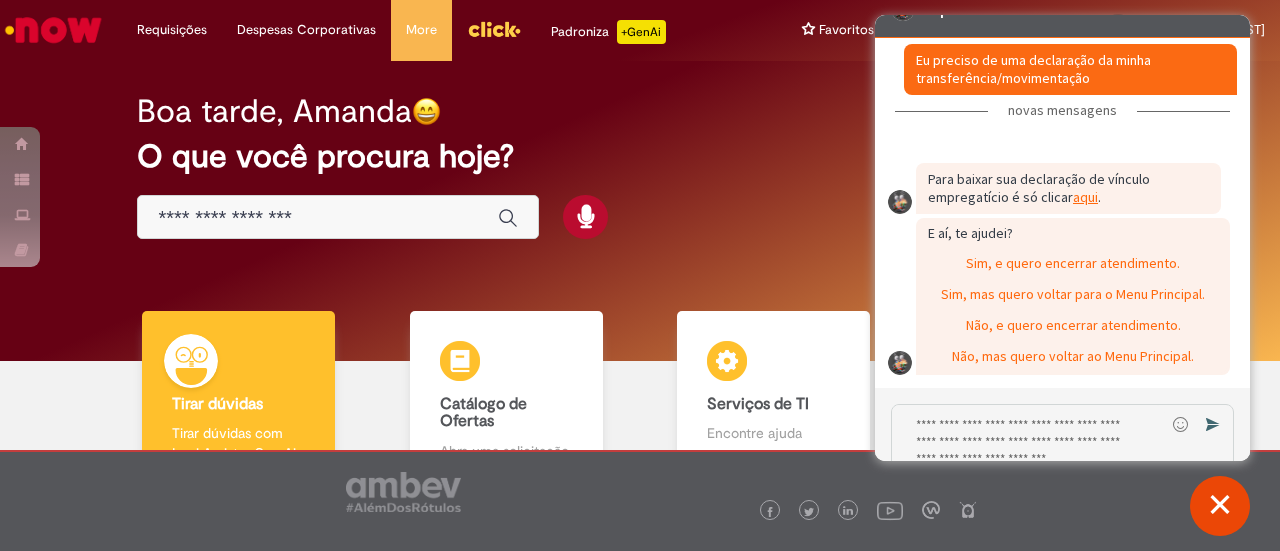 click on "aqui (abre em uma nova guia)" 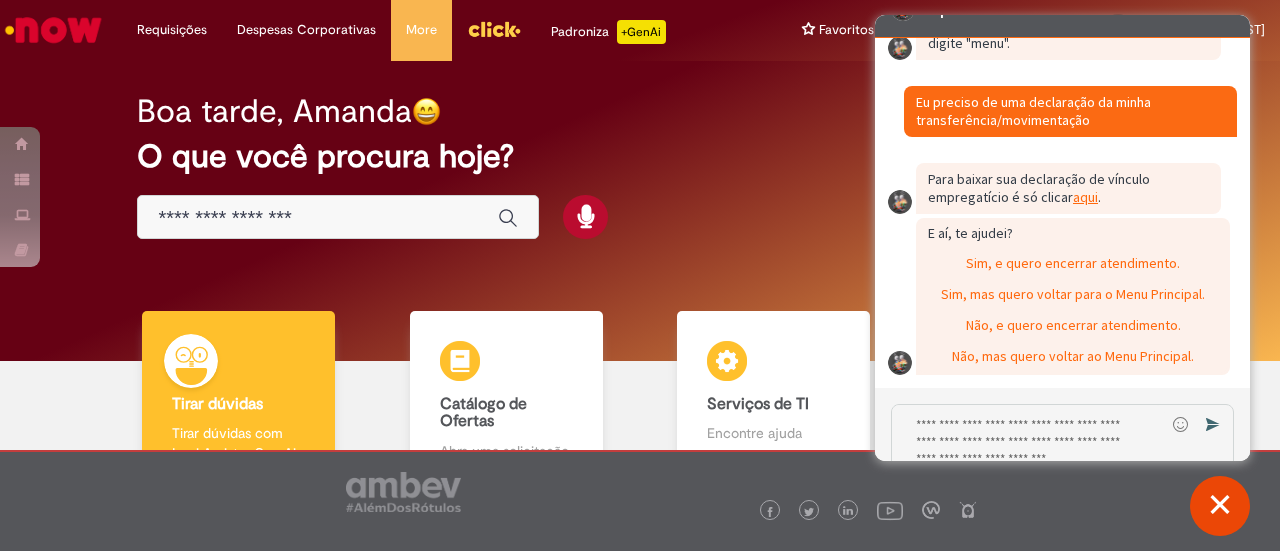 scroll, scrollTop: 3664, scrollLeft: 0, axis: vertical 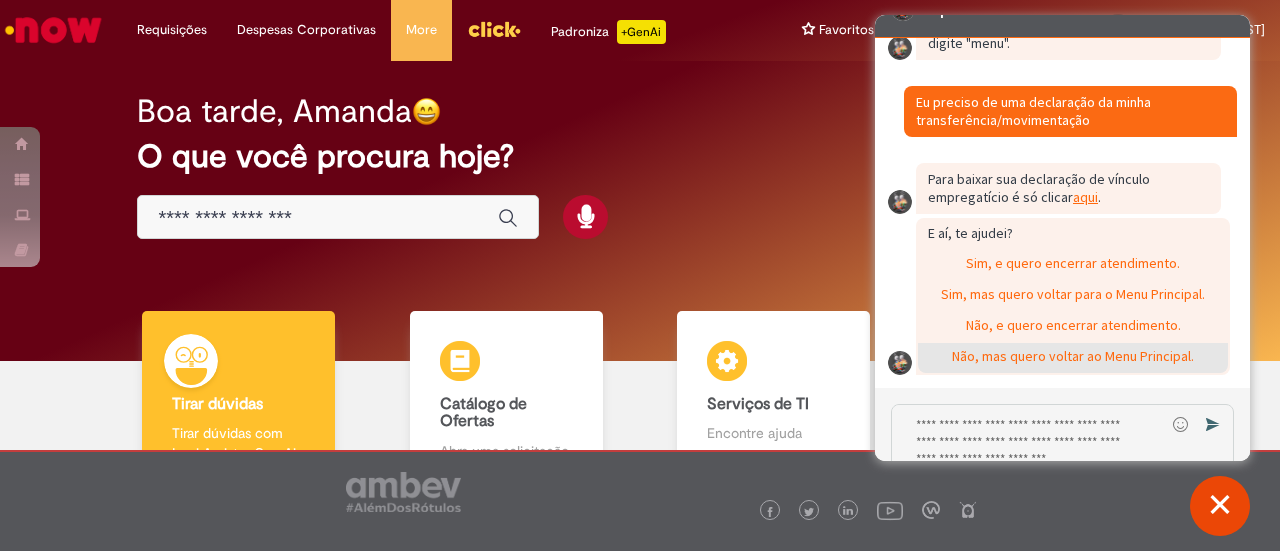 click on "Não, mas quero voltar ao Menu Principal." 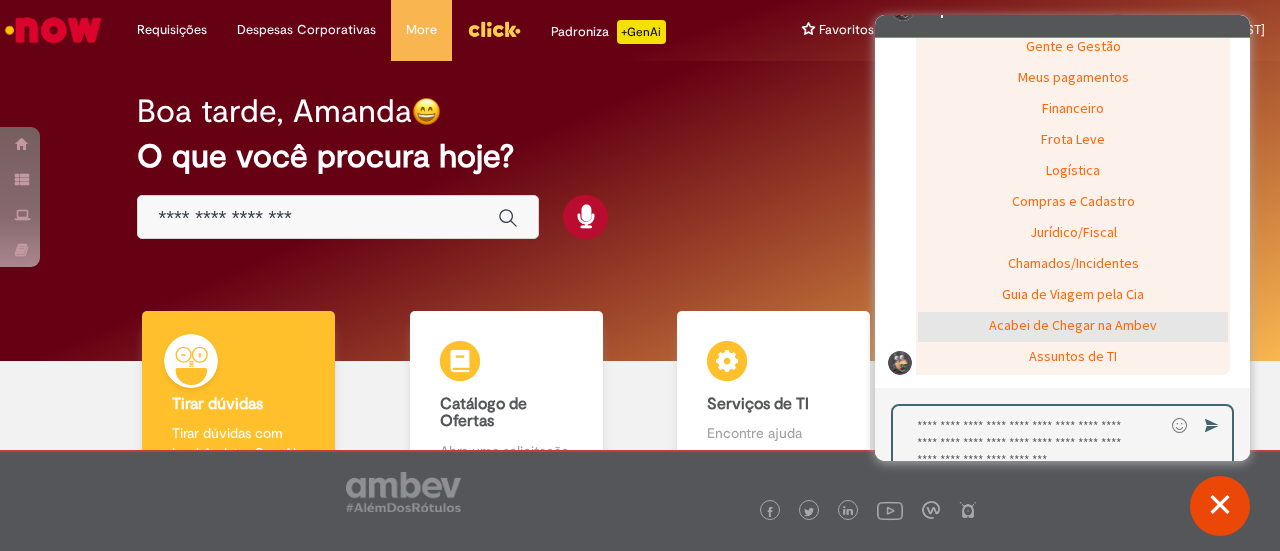 scroll, scrollTop: 3848, scrollLeft: 0, axis: vertical 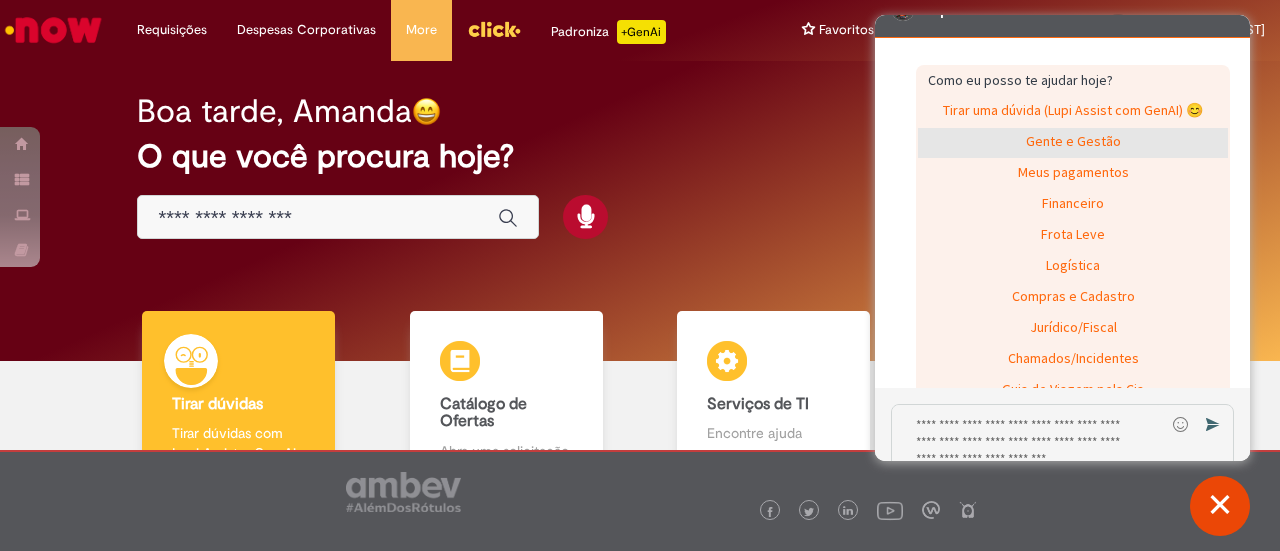 click on "Gente e Gestão" 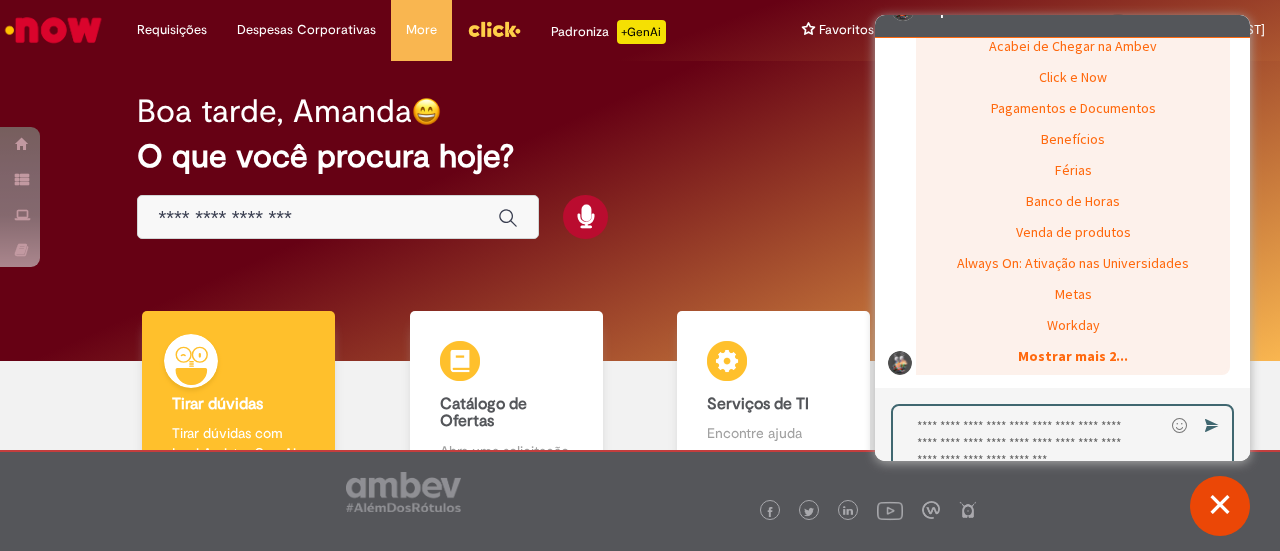 scroll, scrollTop: 4232, scrollLeft: 0, axis: vertical 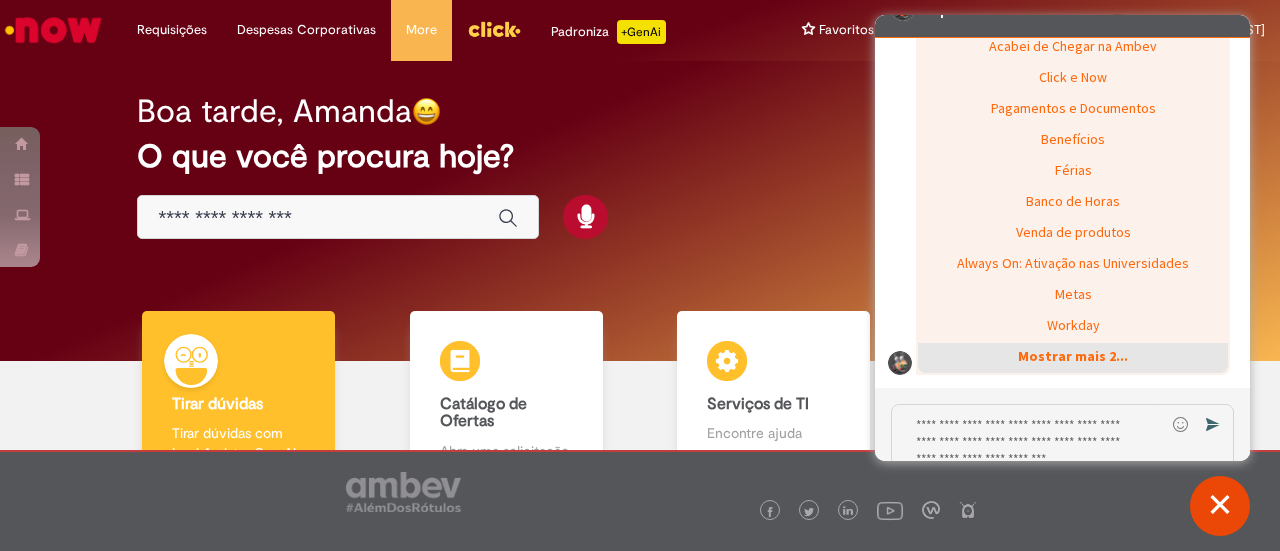 click on "Mostrar mais 2..." 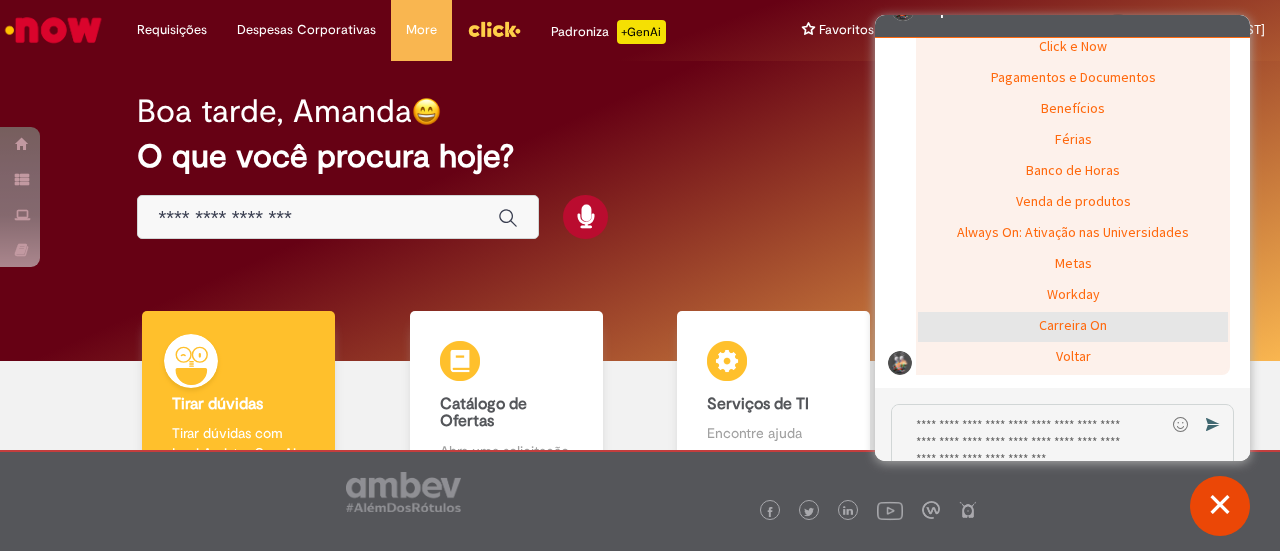 scroll, scrollTop: 4263, scrollLeft: 0, axis: vertical 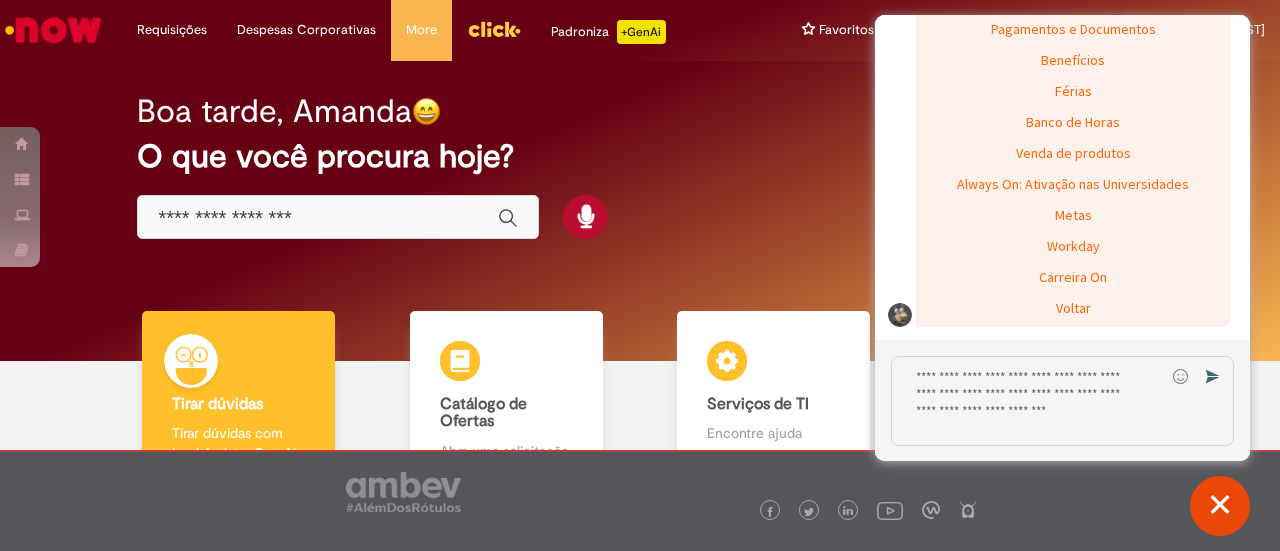 click at bounding box center (1028, 401) 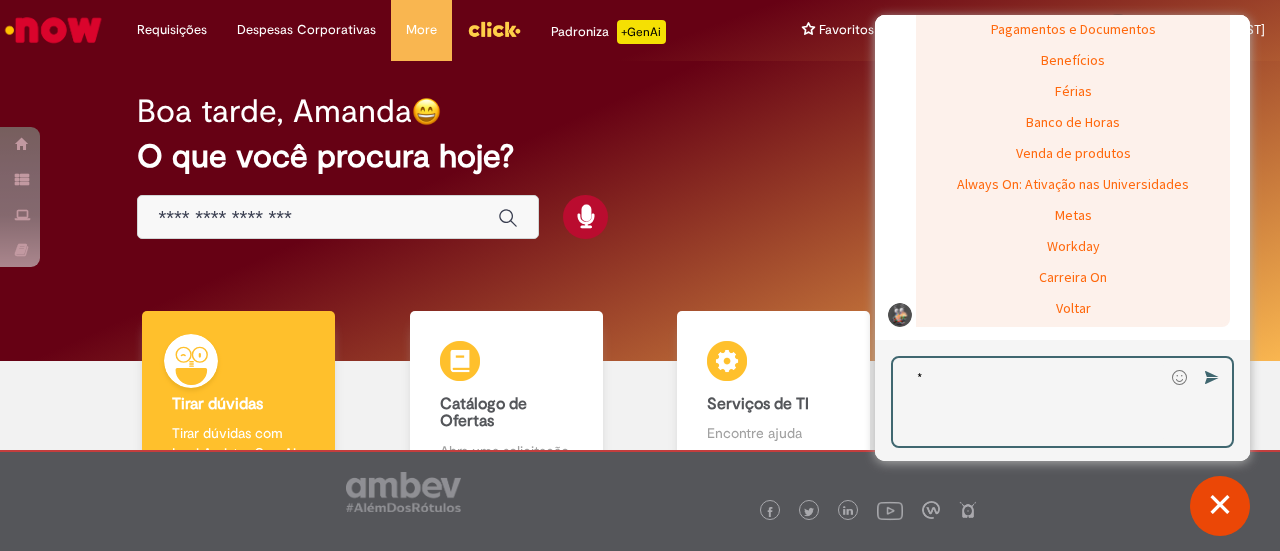 scroll, scrollTop: 36, scrollLeft: 0, axis: vertical 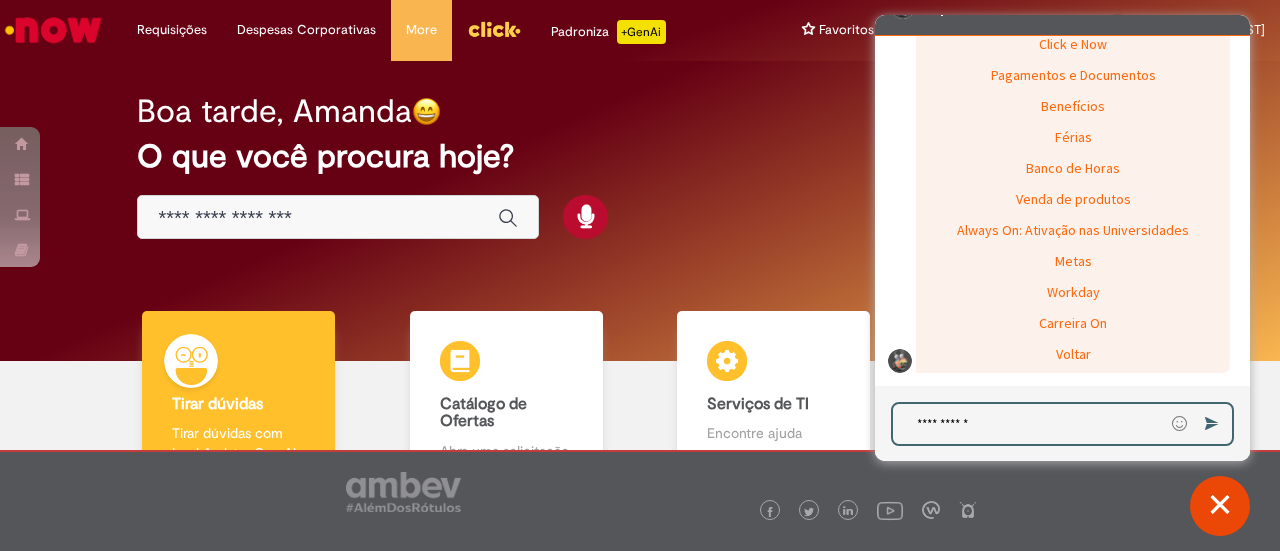 type on "**********" 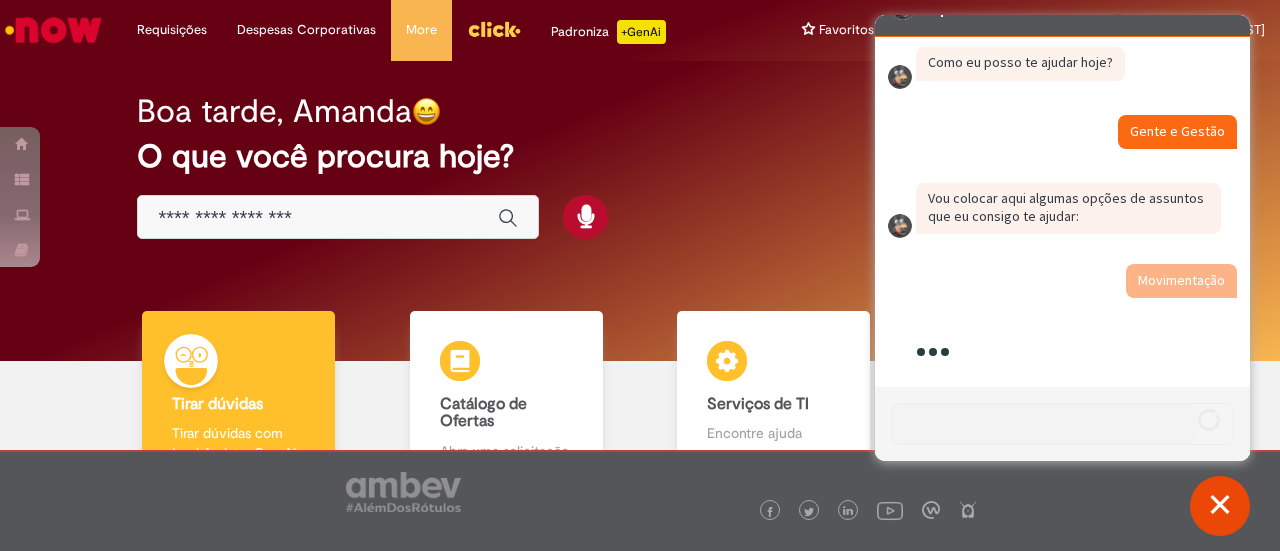 scroll, scrollTop: 3834, scrollLeft: 0, axis: vertical 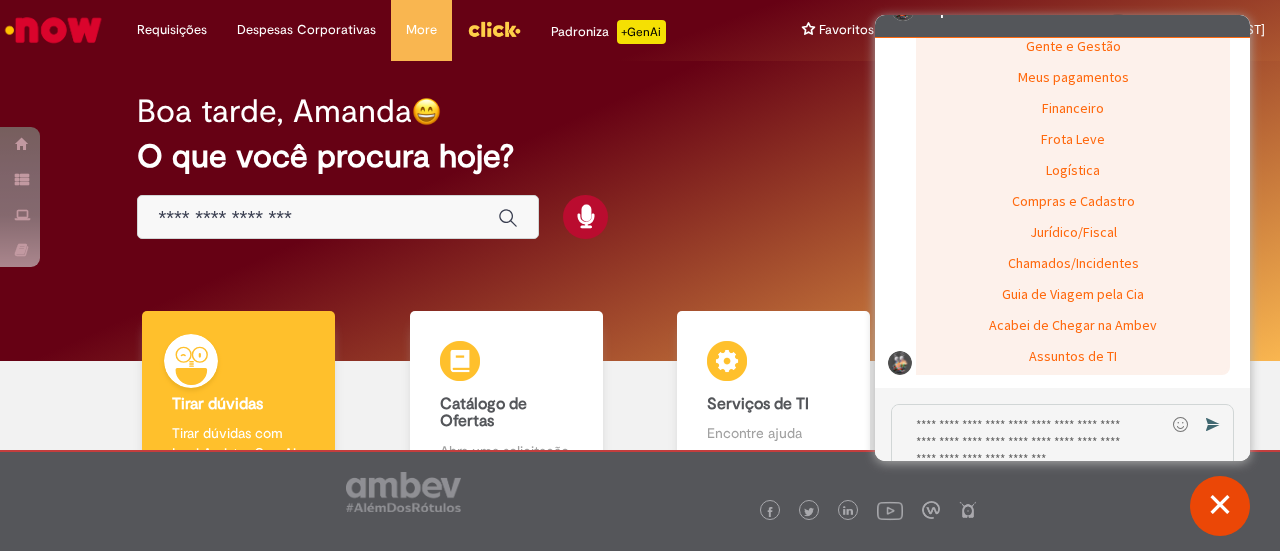 click at bounding box center (1028, 449) 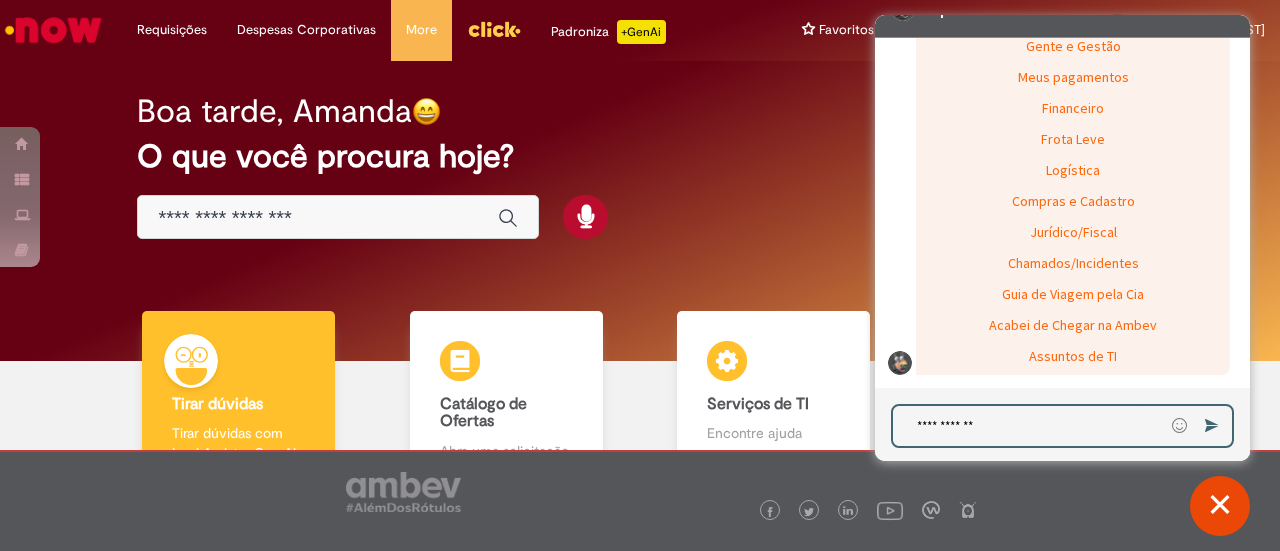 type on "**********" 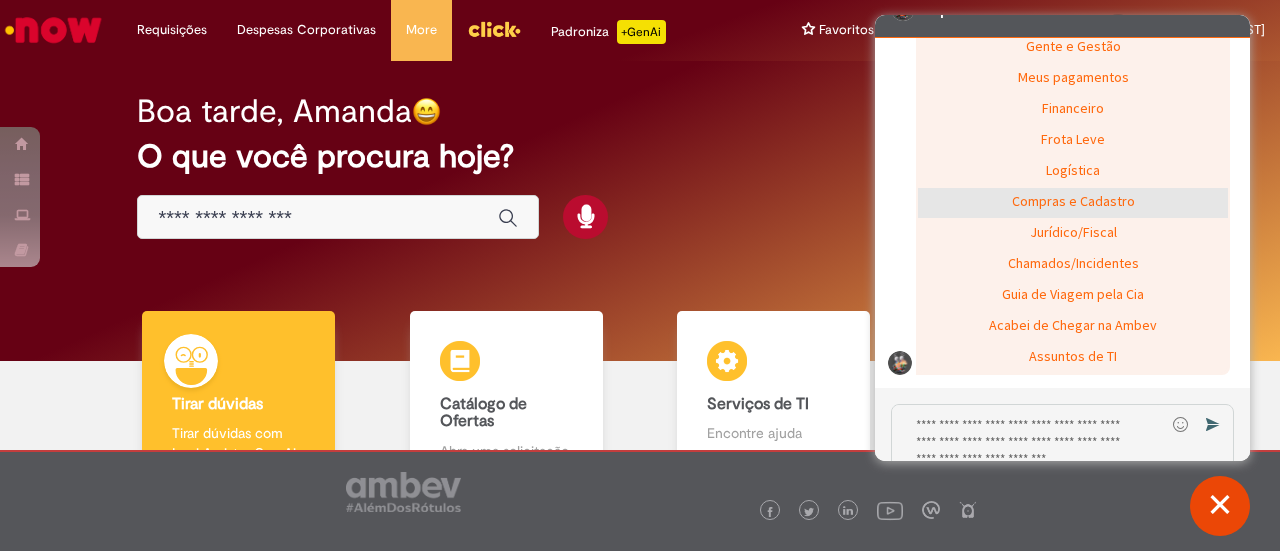 scroll, scrollTop: 4552, scrollLeft: 0, axis: vertical 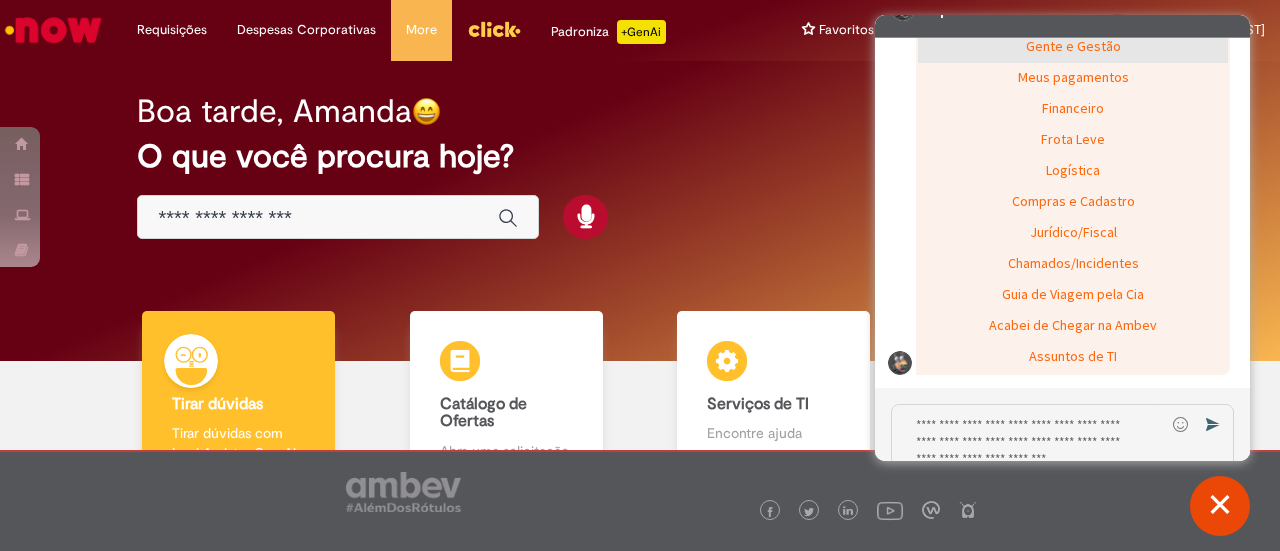 click on "Gente e Gestão" 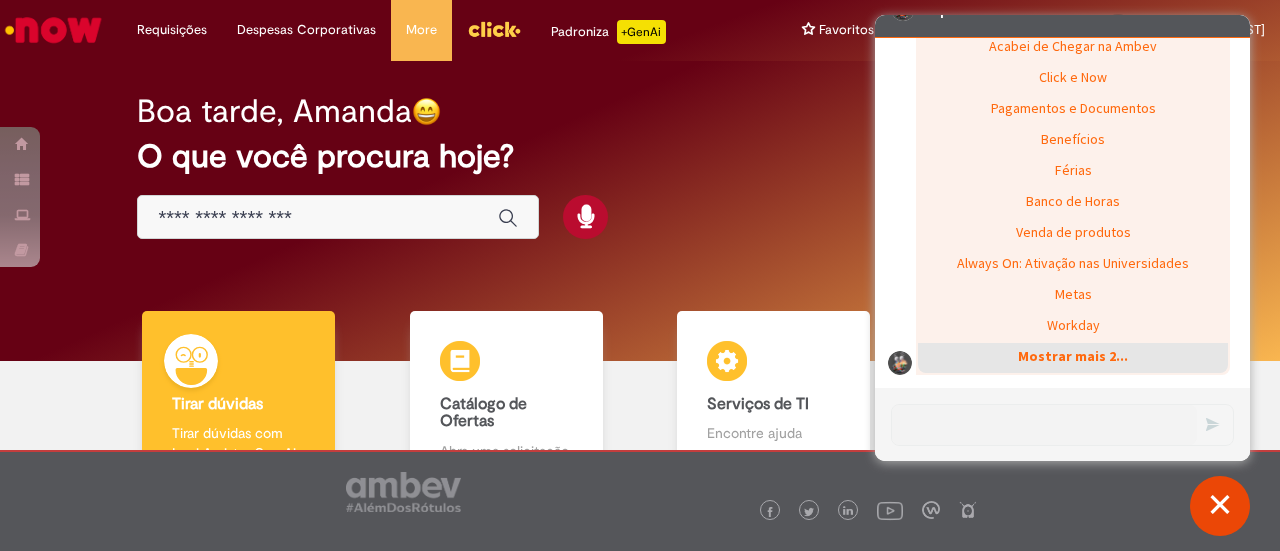 scroll, scrollTop: 4833, scrollLeft: 0, axis: vertical 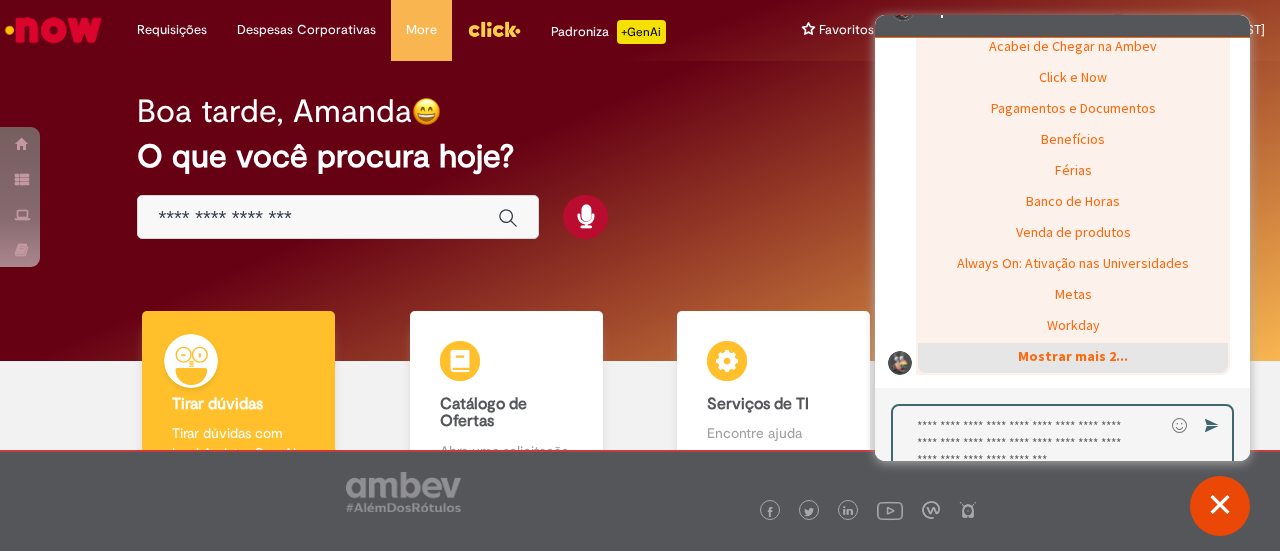 click on "Mostrar mais 2..." 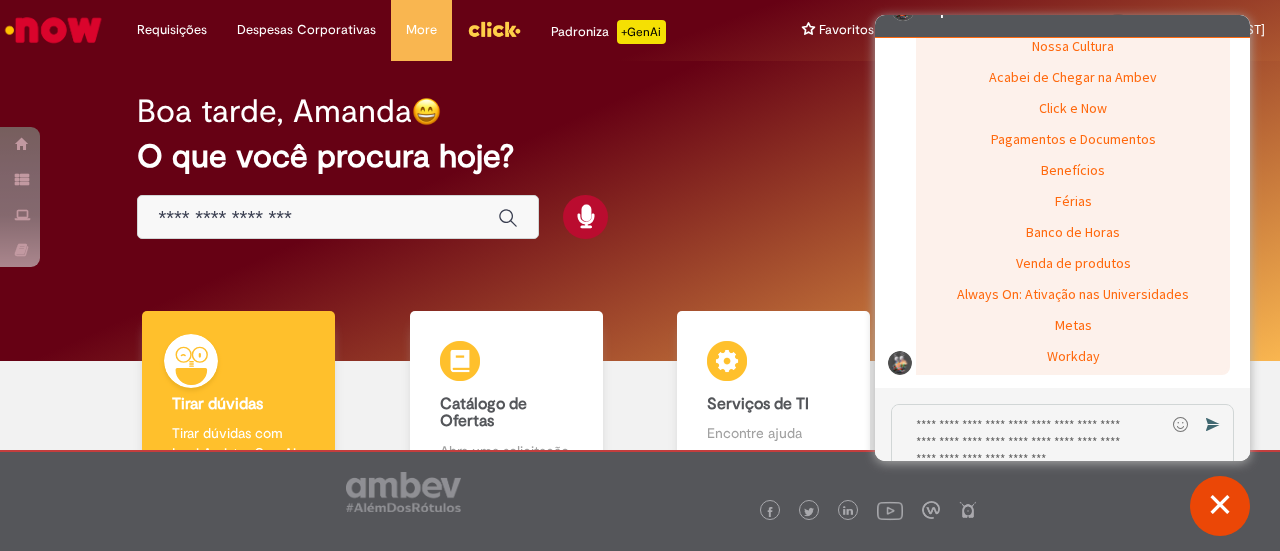 scroll, scrollTop: 4864, scrollLeft: 0, axis: vertical 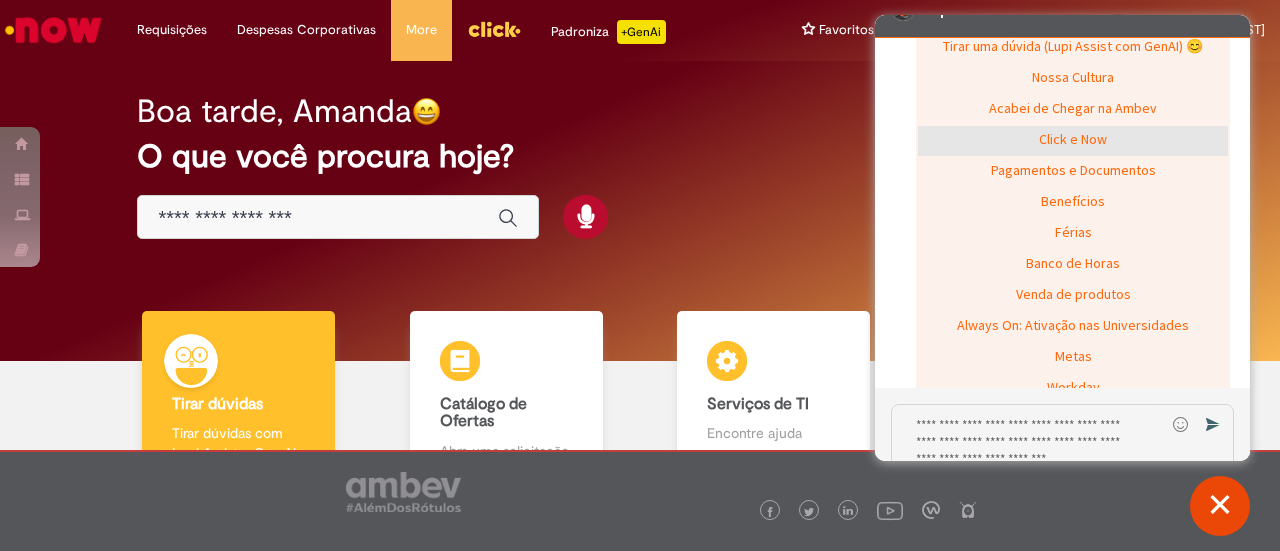 click on "Click e Now" 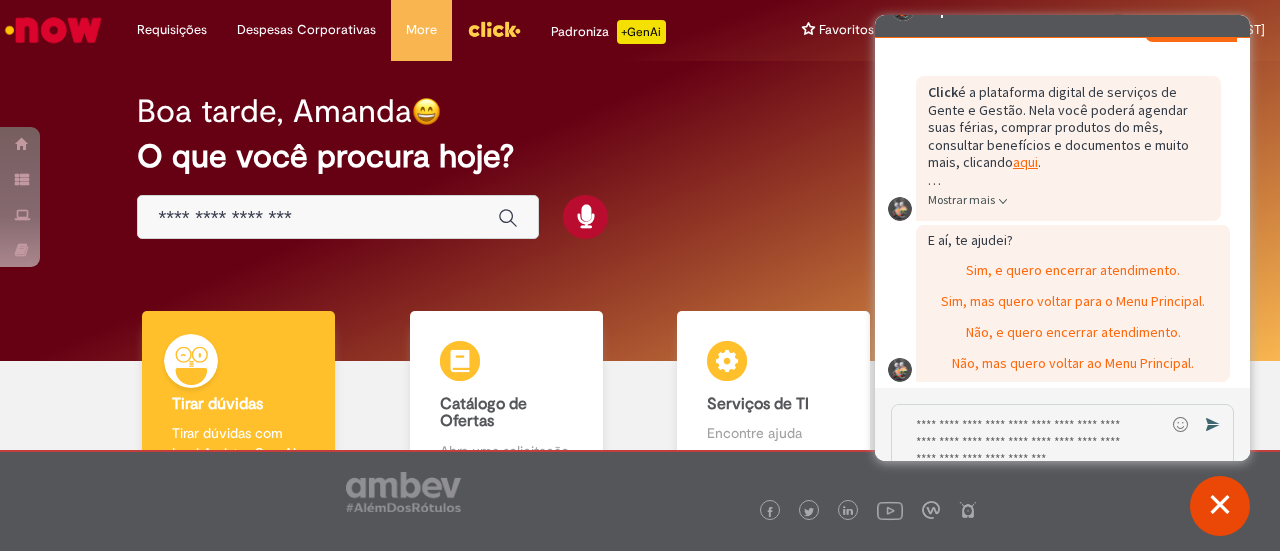 scroll, scrollTop: 4836, scrollLeft: 0, axis: vertical 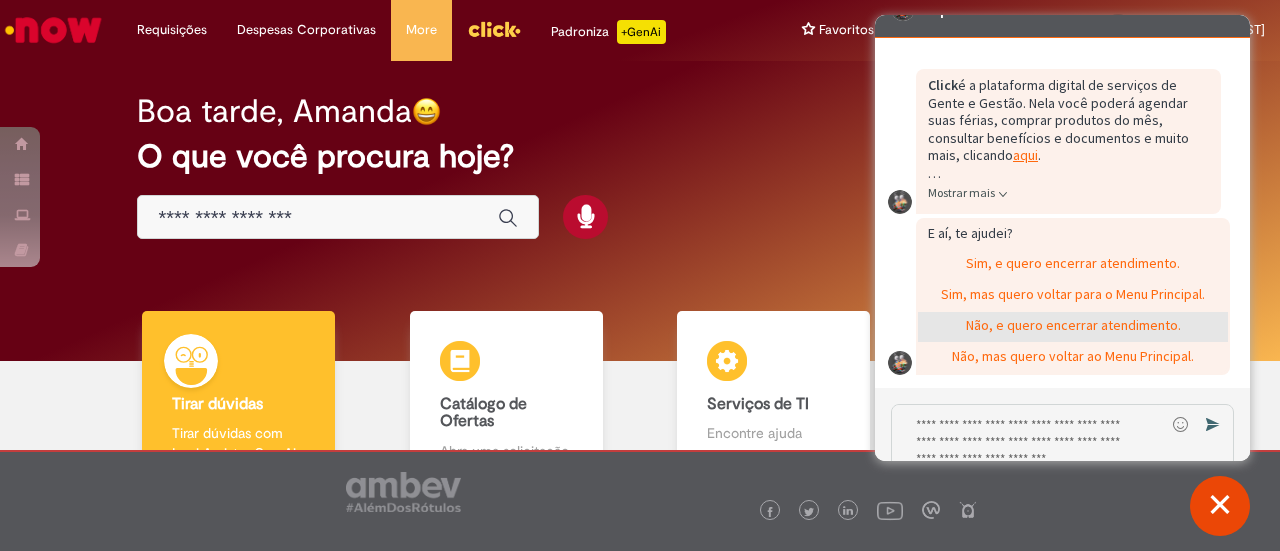 click on "Não, e quero encerrar atendimento." 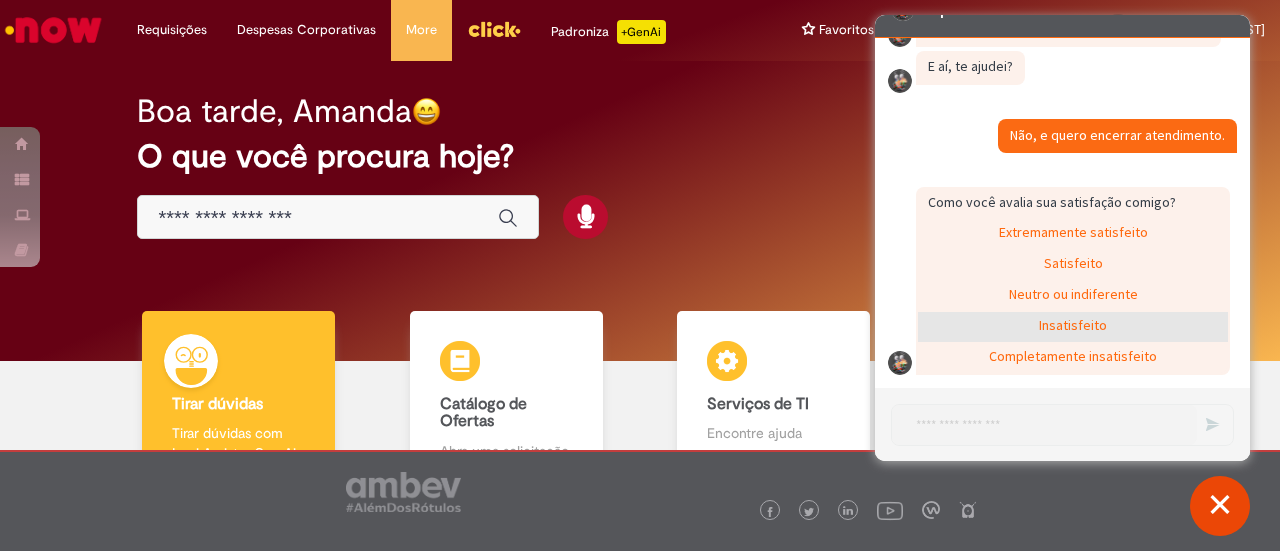 scroll, scrollTop: 5002, scrollLeft: 0, axis: vertical 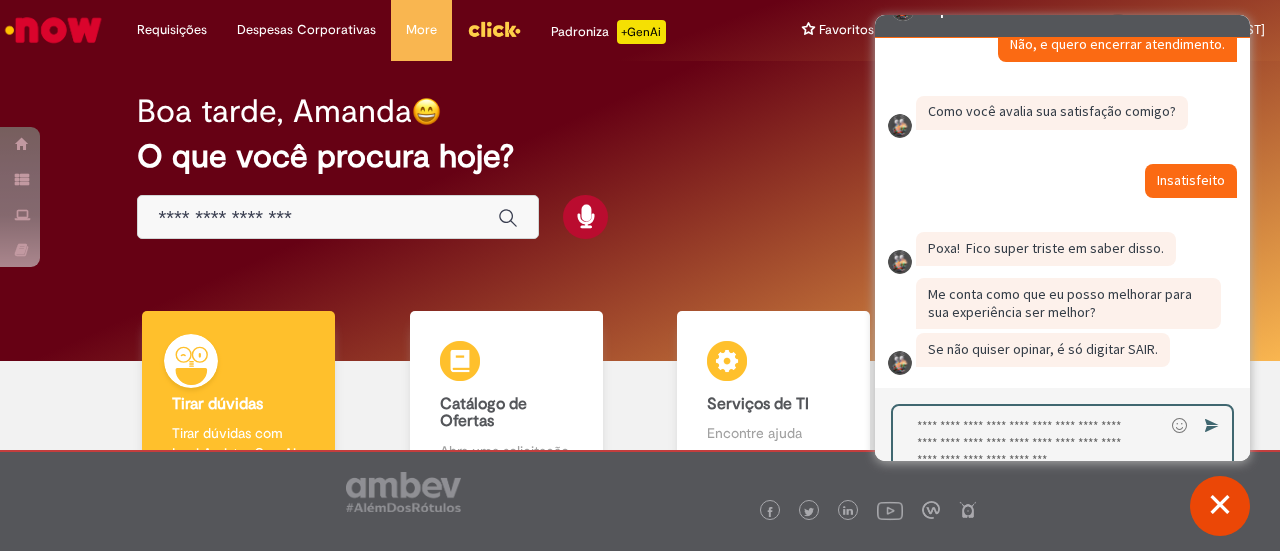 click at bounding box center [1028, 442] 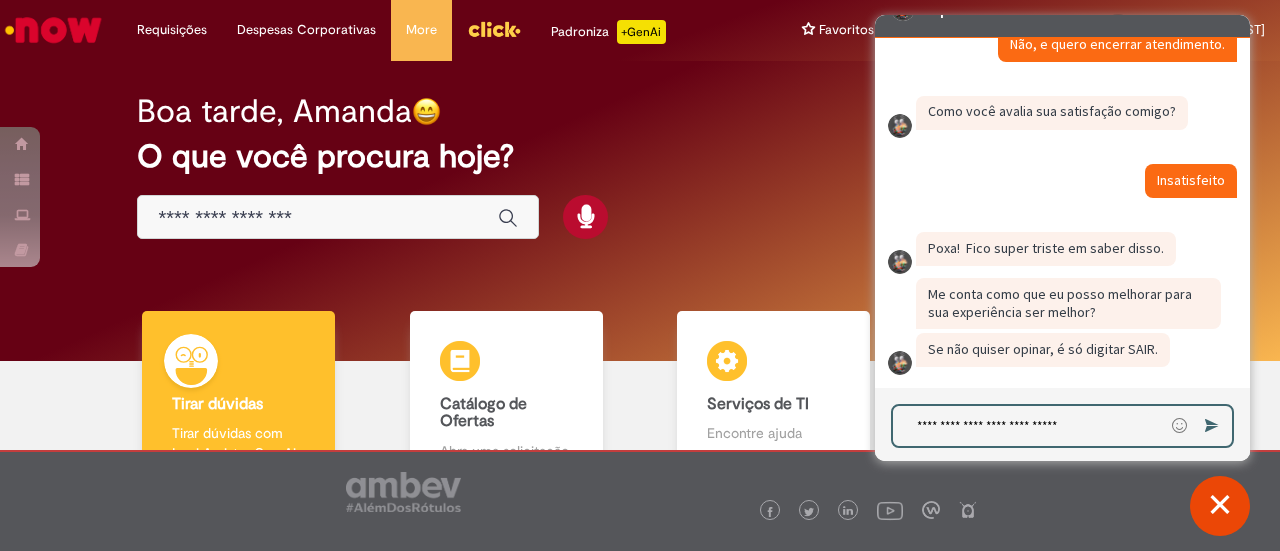 type on "**********" 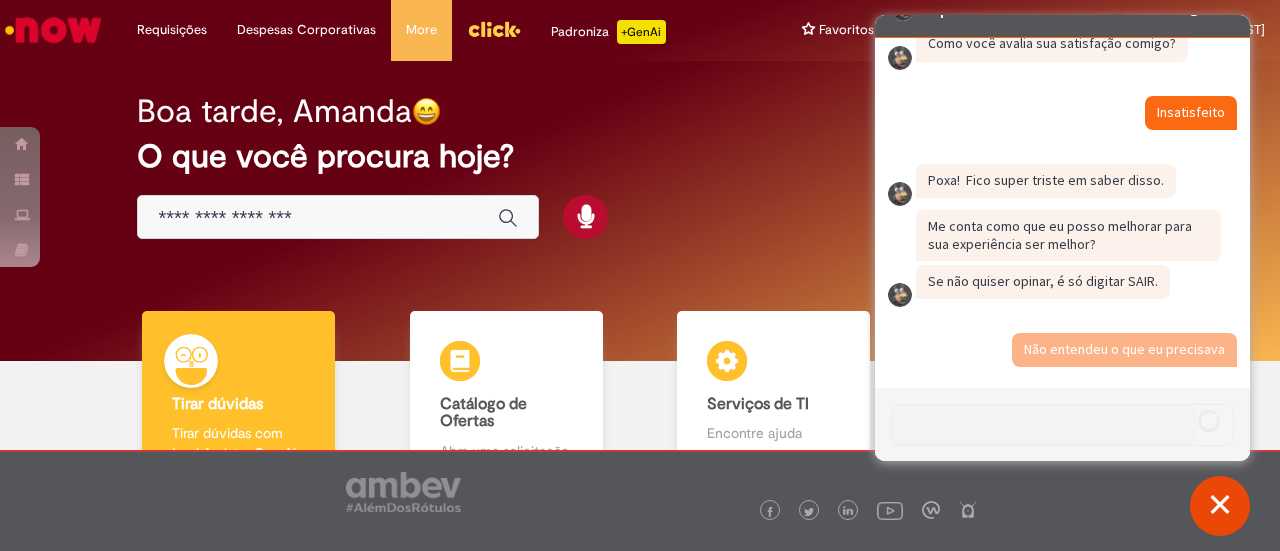scroll, scrollTop: 5162, scrollLeft: 0, axis: vertical 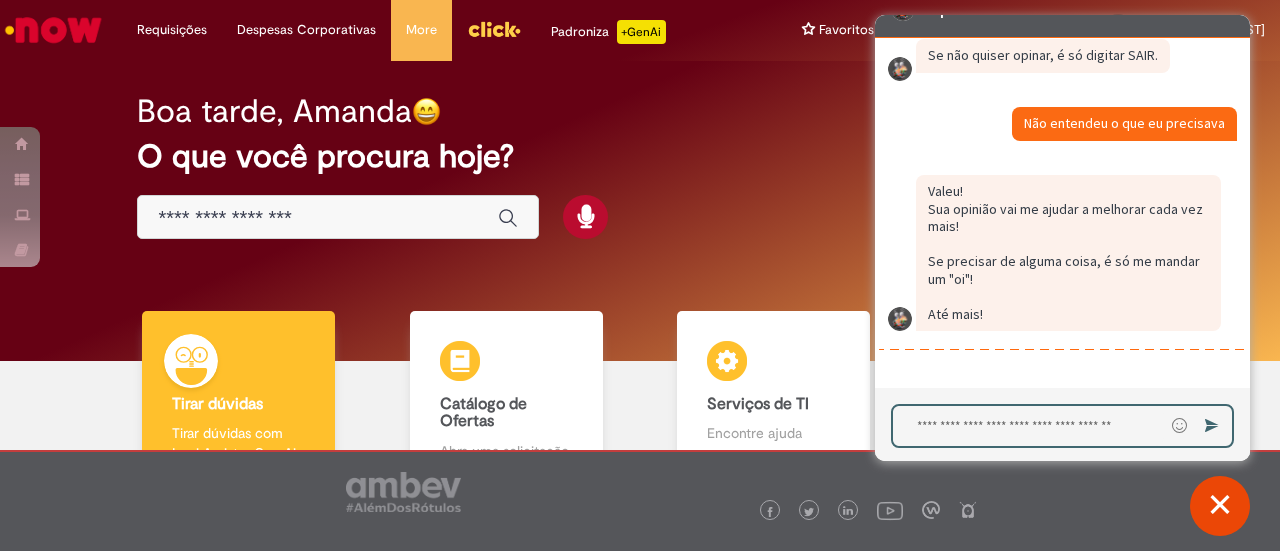 click at bounding box center (1220, 506) 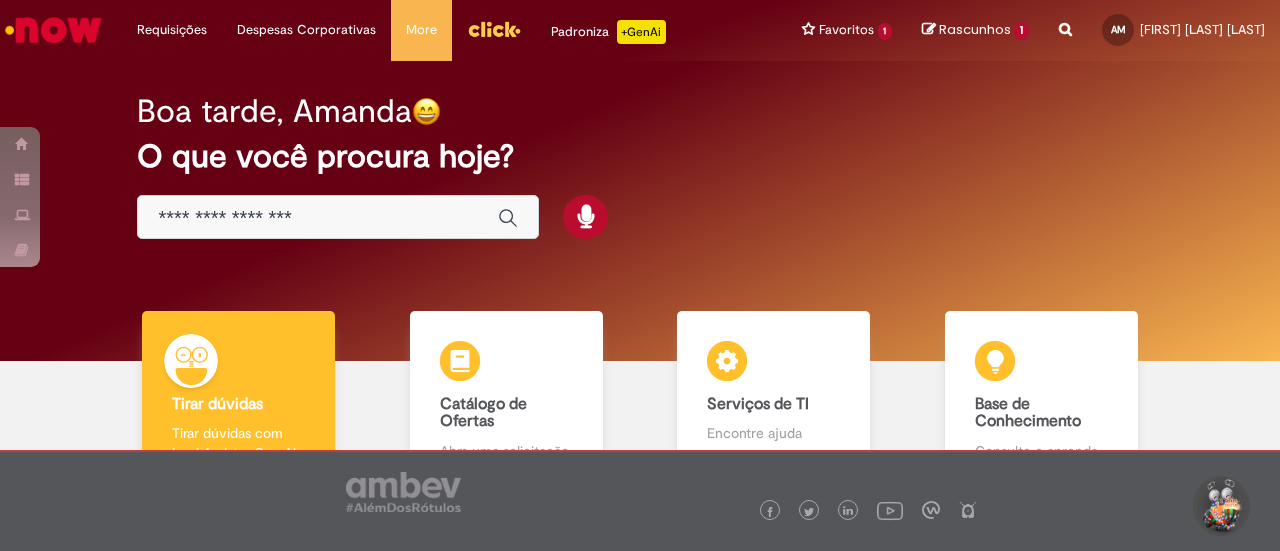 click on "Boa tarde, Amanda
O que você procura hoje?" at bounding box center (640, 211) 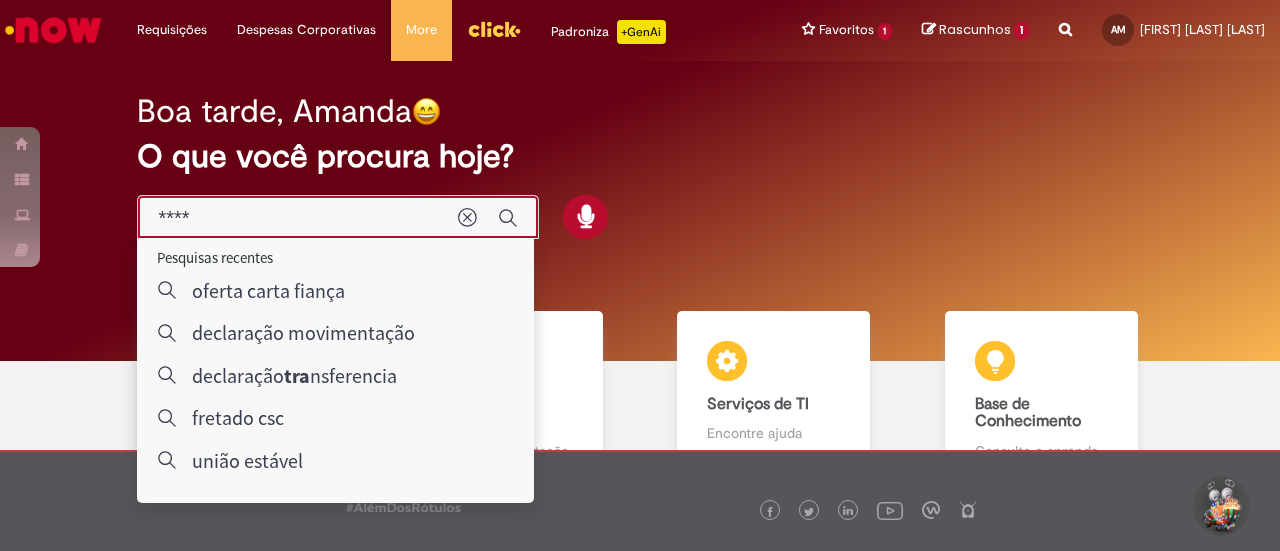 type on "*****" 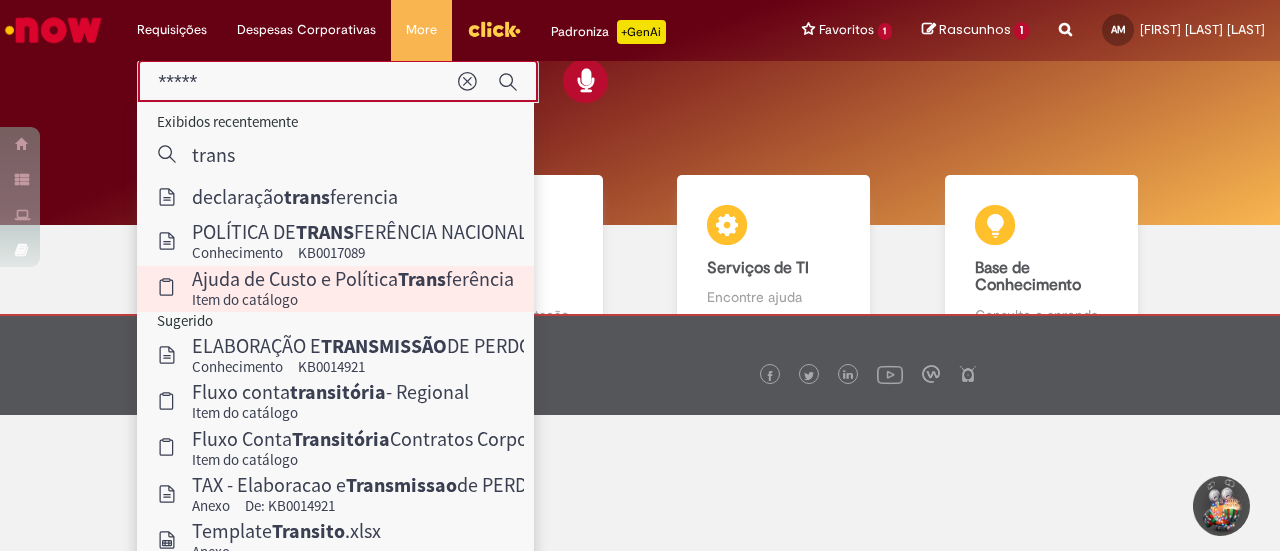 scroll, scrollTop: 168, scrollLeft: 0, axis: vertical 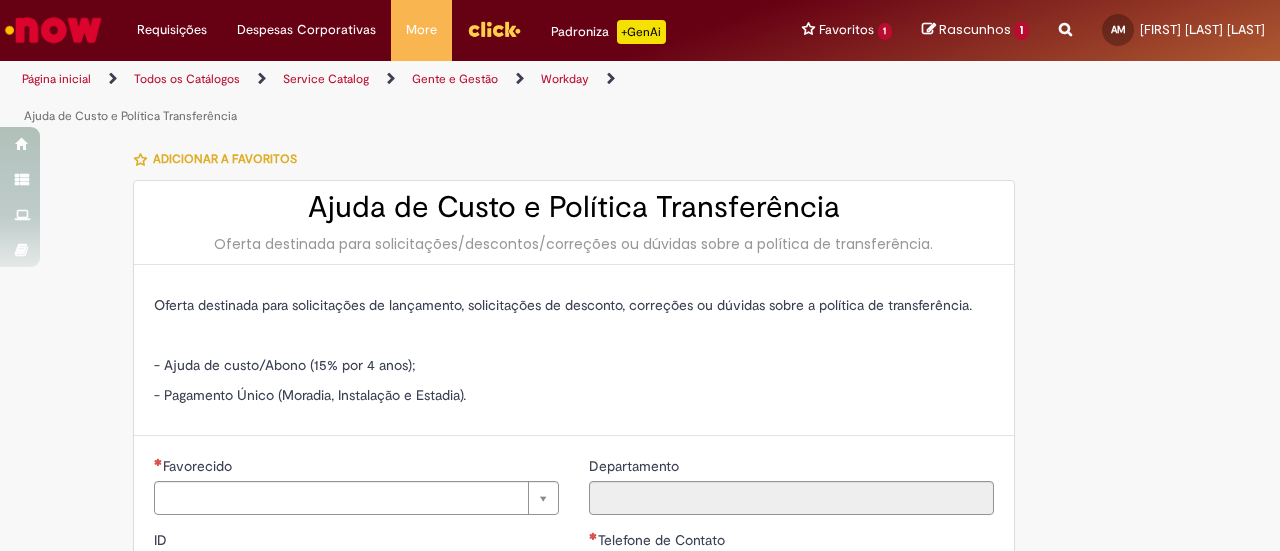 type on "********" 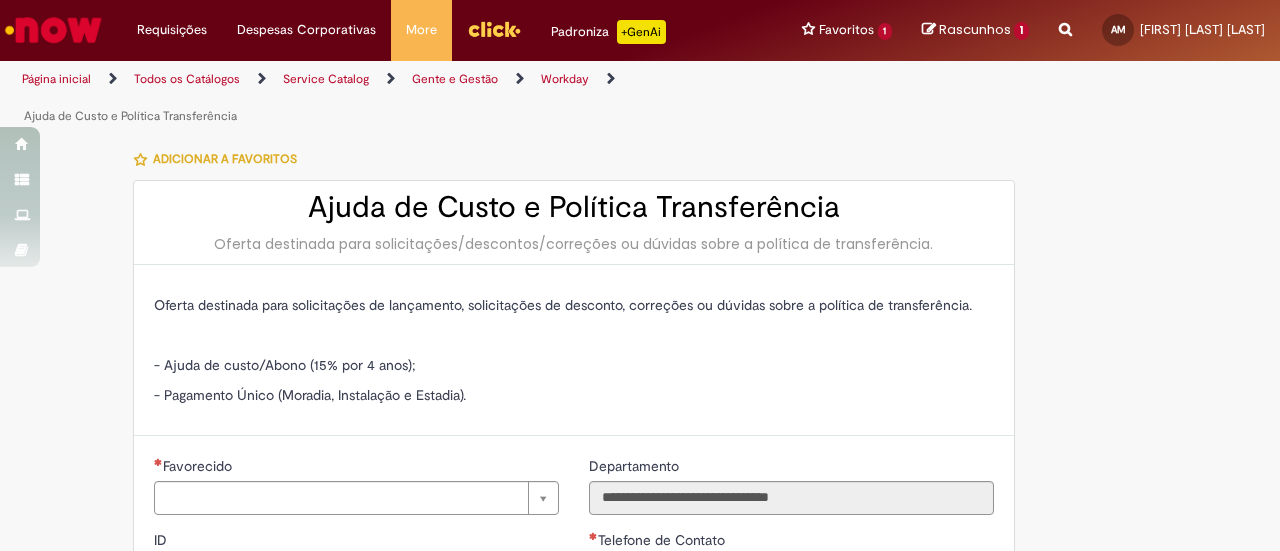 type on "**********" 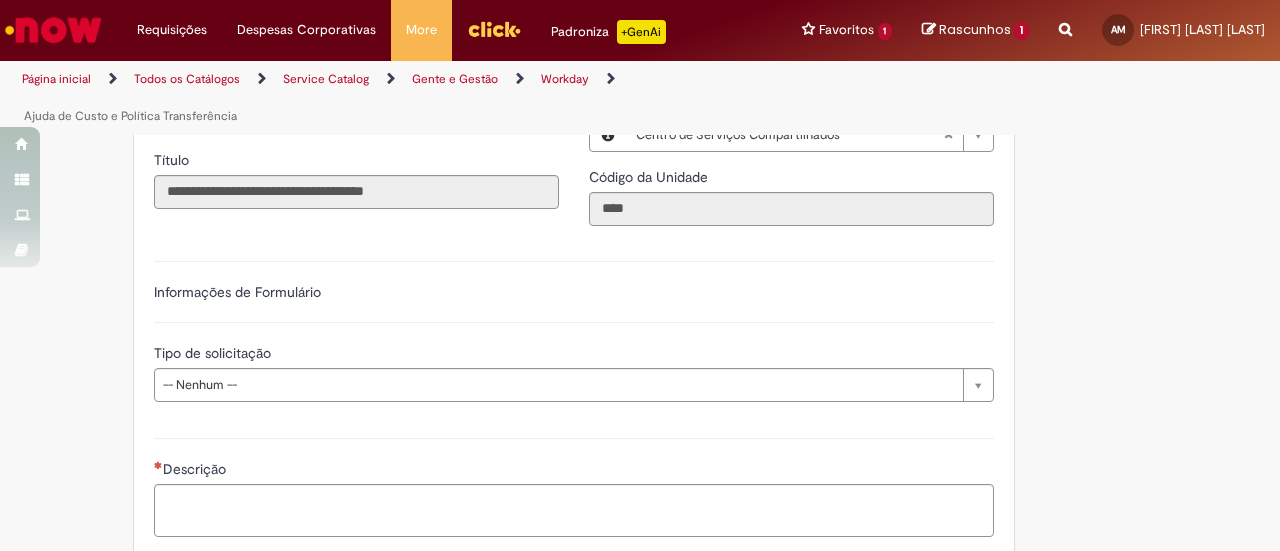 scroll, scrollTop: 600, scrollLeft: 0, axis: vertical 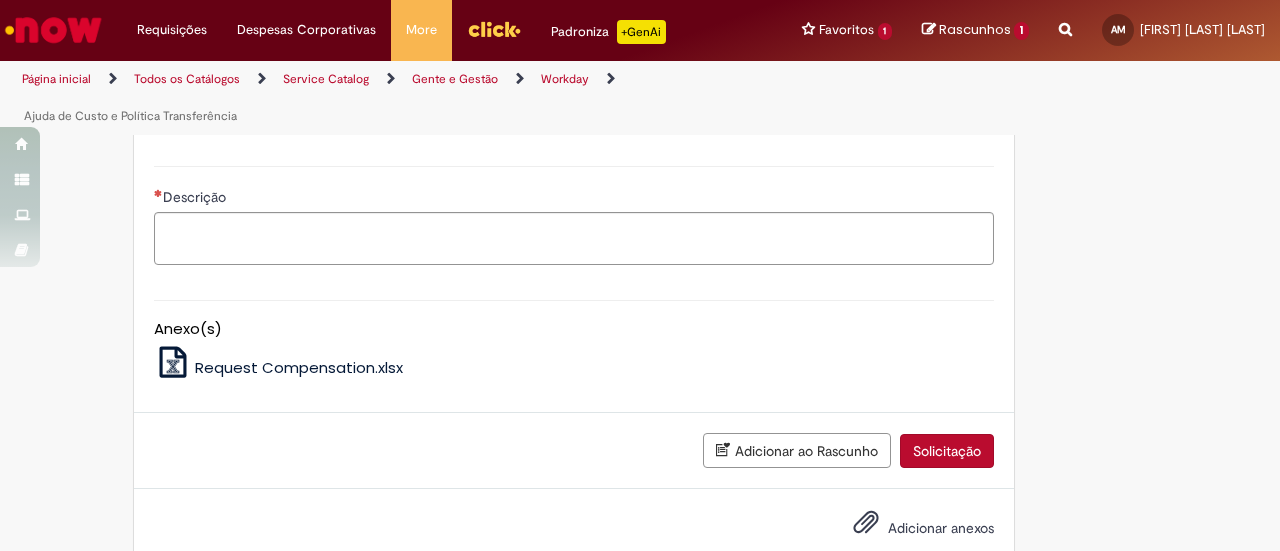 click on "Request Compensation.xlsx" at bounding box center (299, 367) 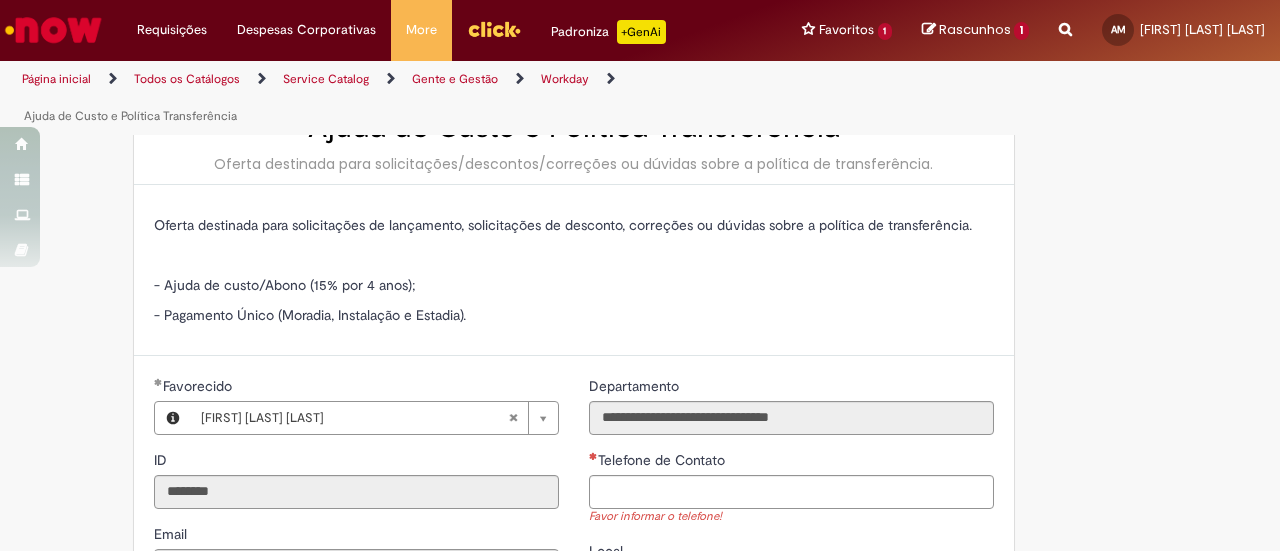 scroll, scrollTop: 0, scrollLeft: 0, axis: both 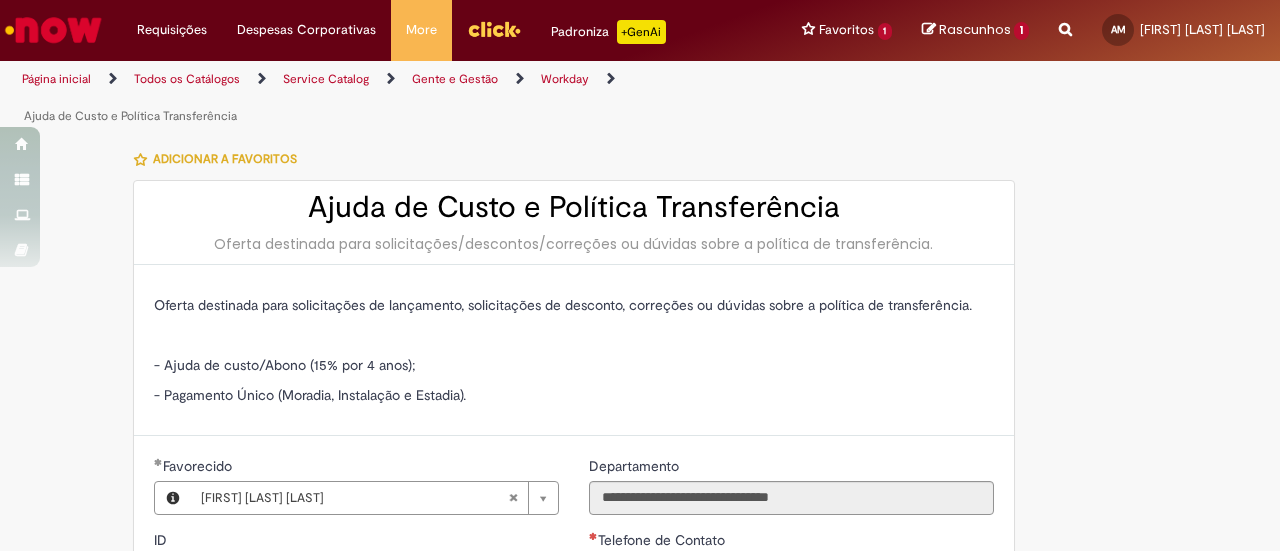 drag, startPoint x: 190, startPoint y: 247, endPoint x: 1057, endPoint y: 233, distance: 867.11304 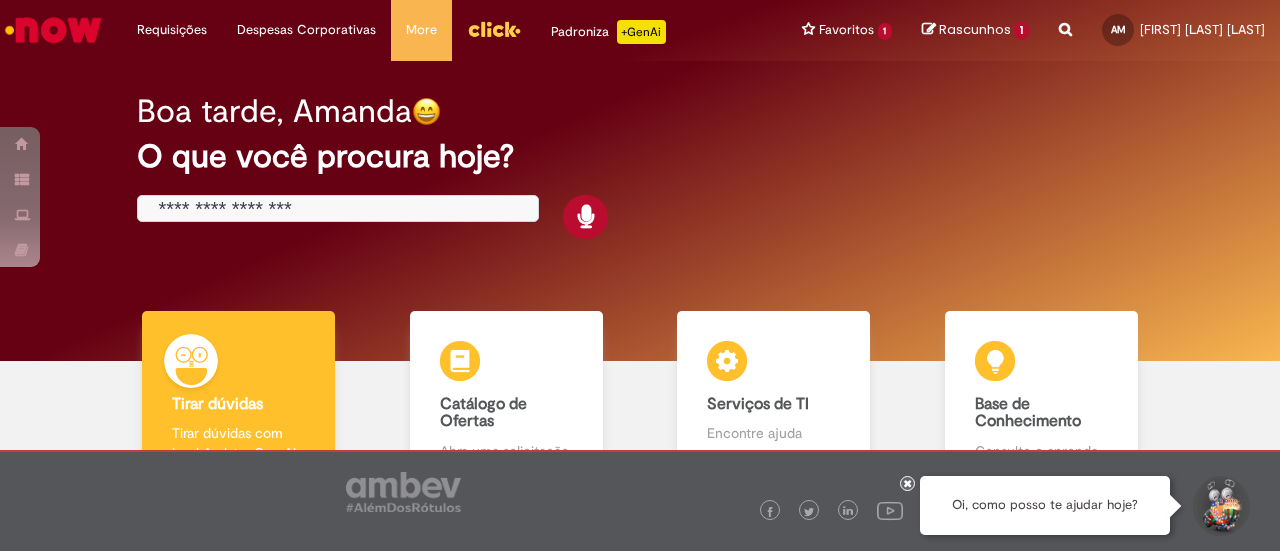 scroll, scrollTop: 0, scrollLeft: 0, axis: both 